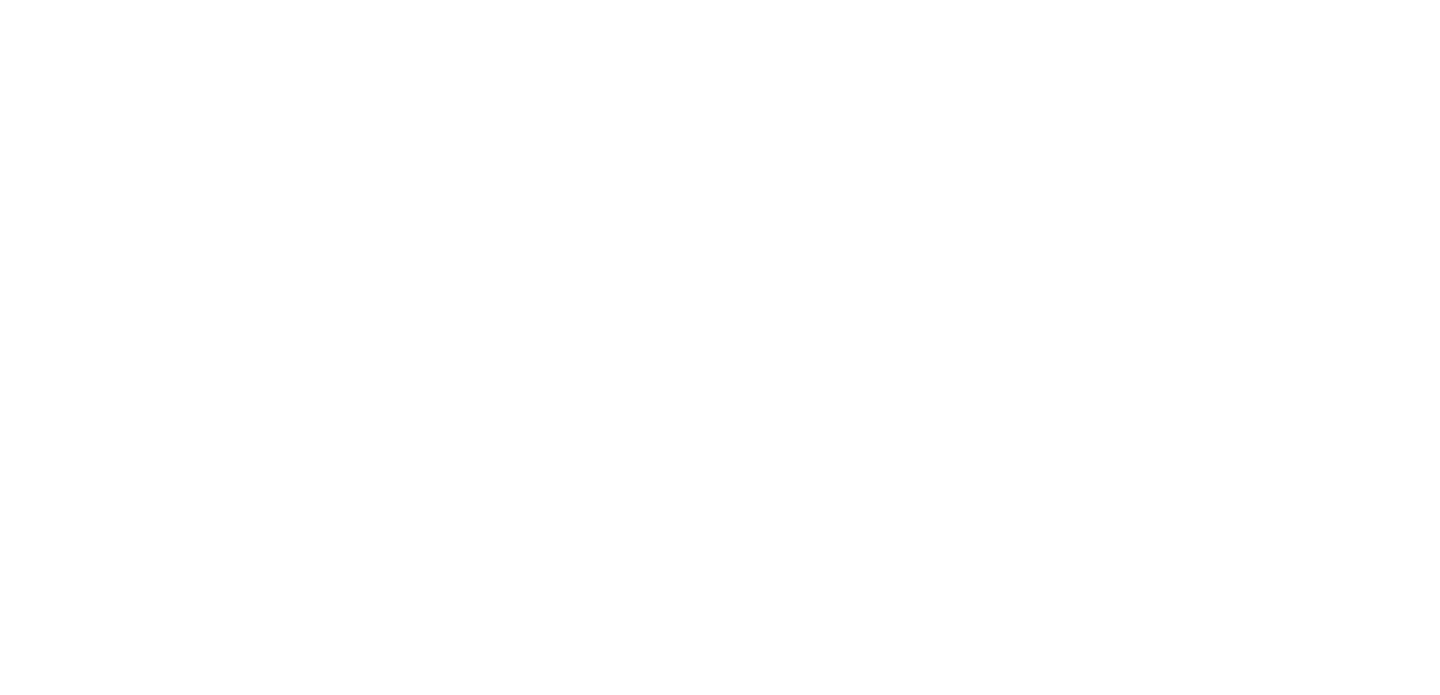 scroll, scrollTop: 0, scrollLeft: 0, axis: both 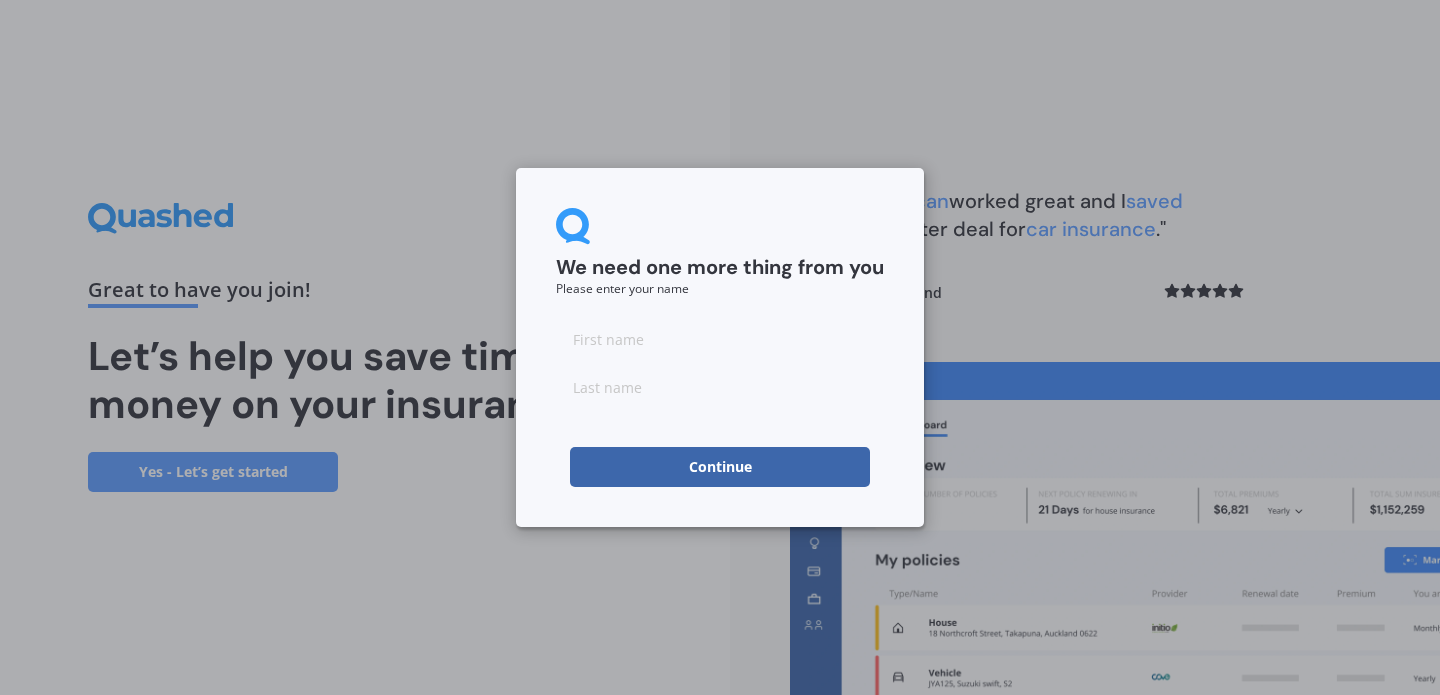 click at bounding box center [720, 339] 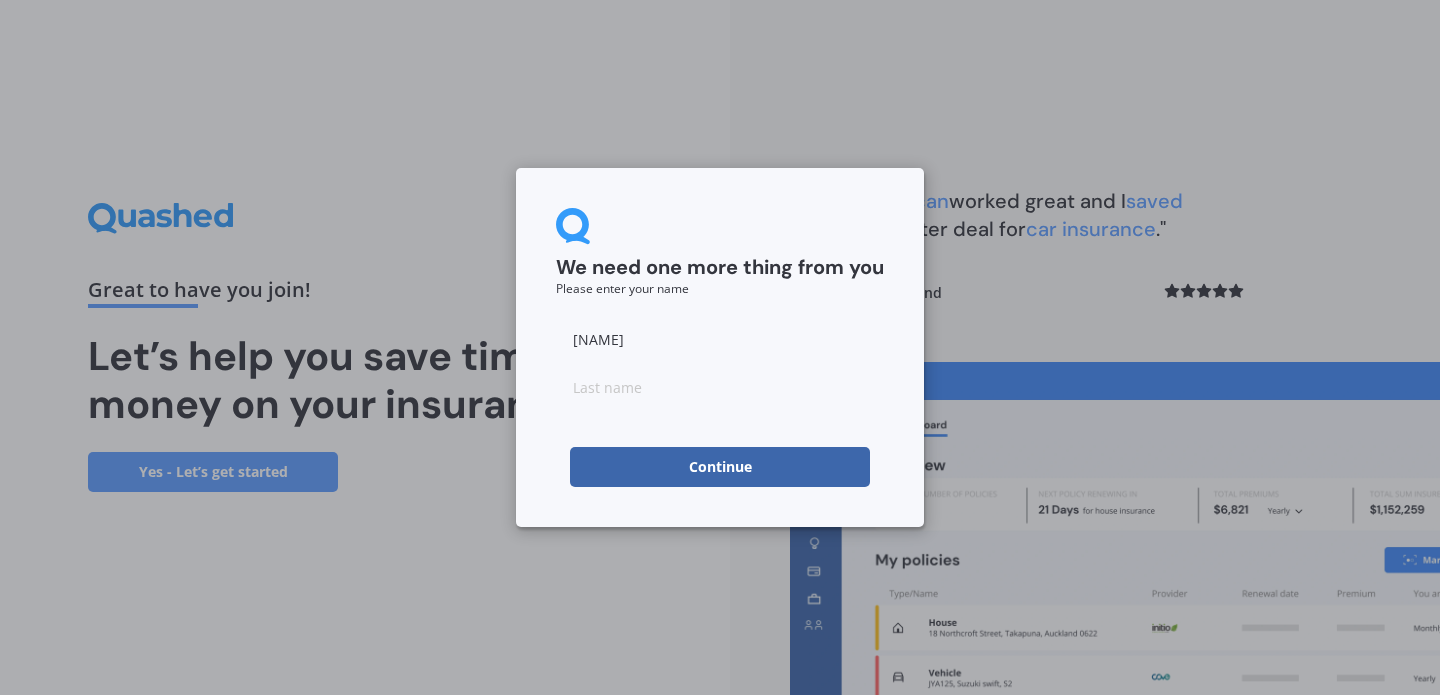 type on "[NAME]" 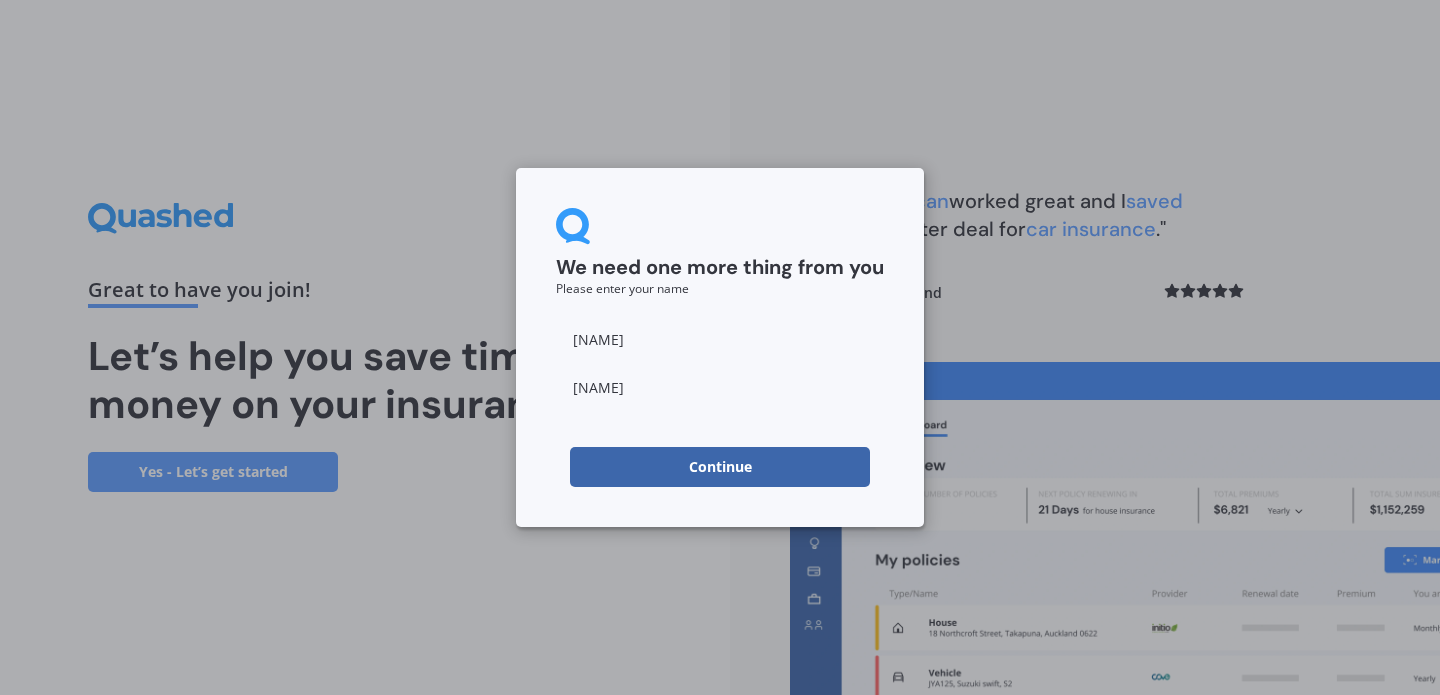 type on "[NAME]" 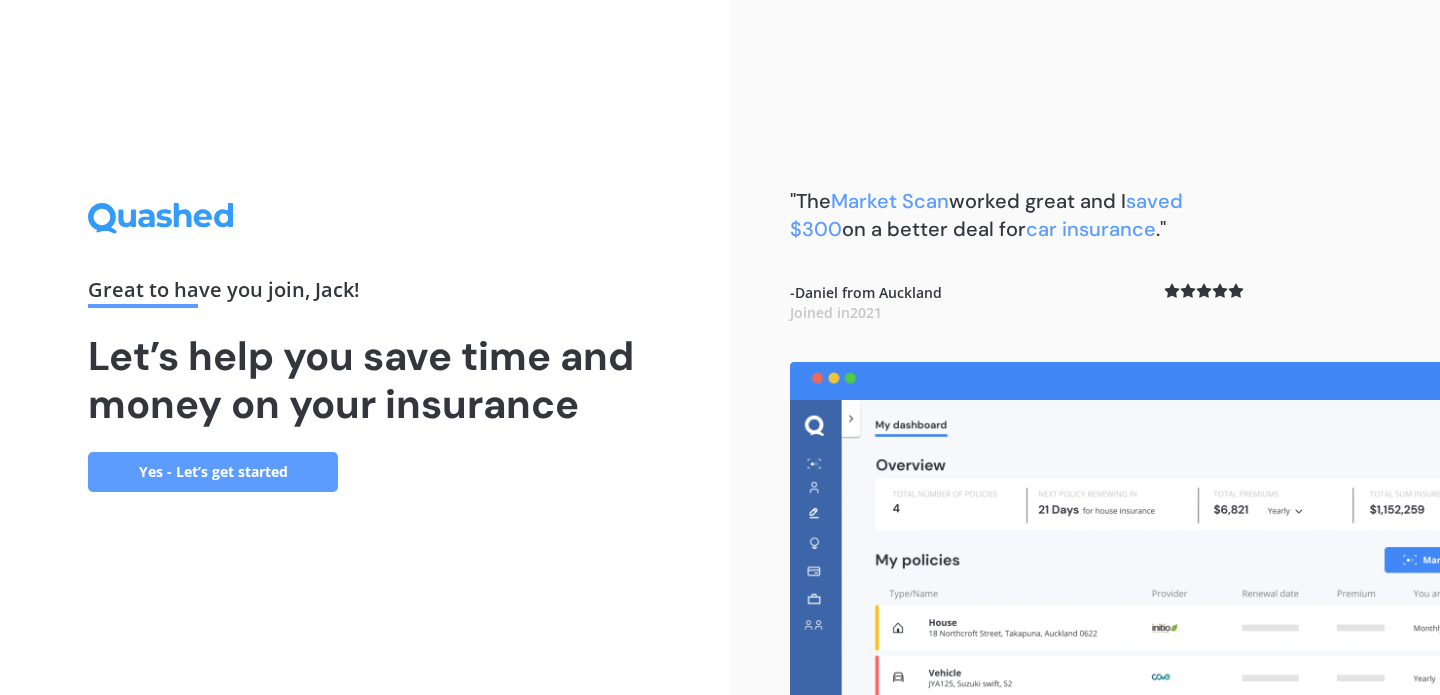 scroll, scrollTop: 0, scrollLeft: 0, axis: both 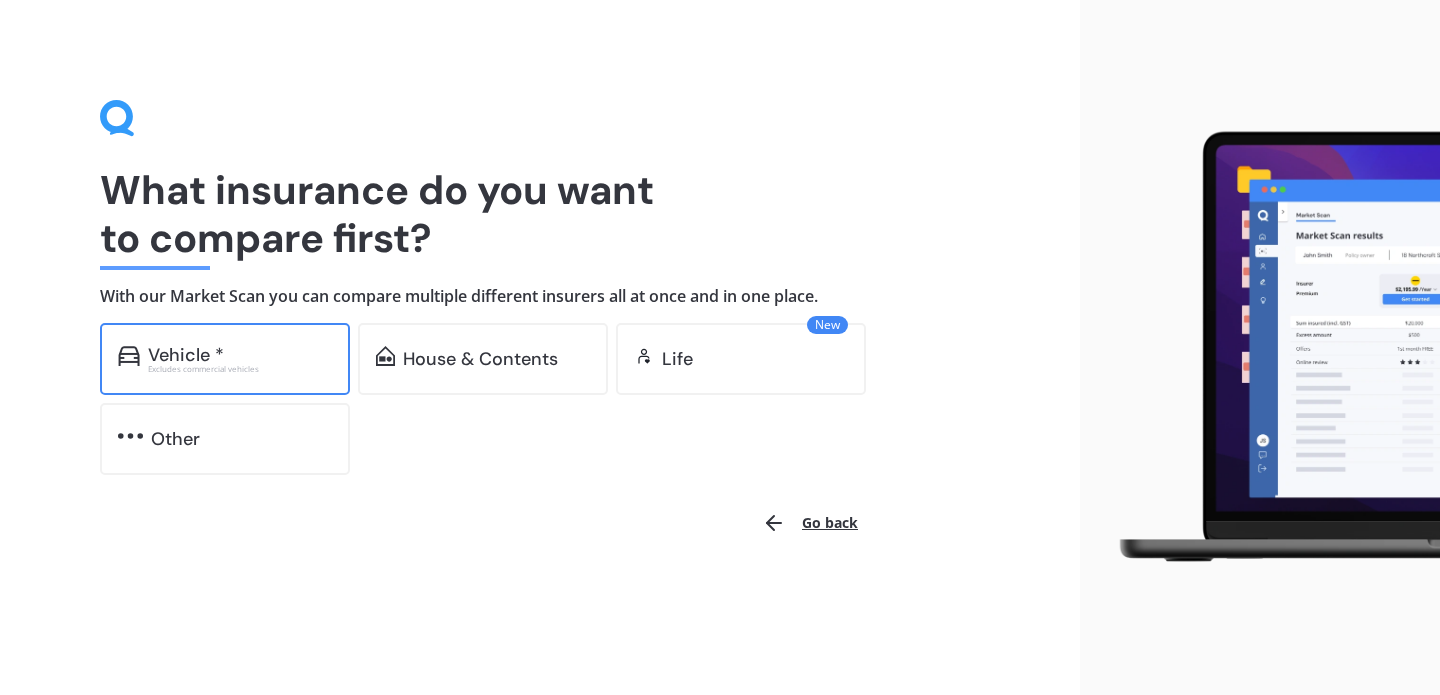 click on "Vehicle * Excludes commercial vehicles" at bounding box center (225, 359) 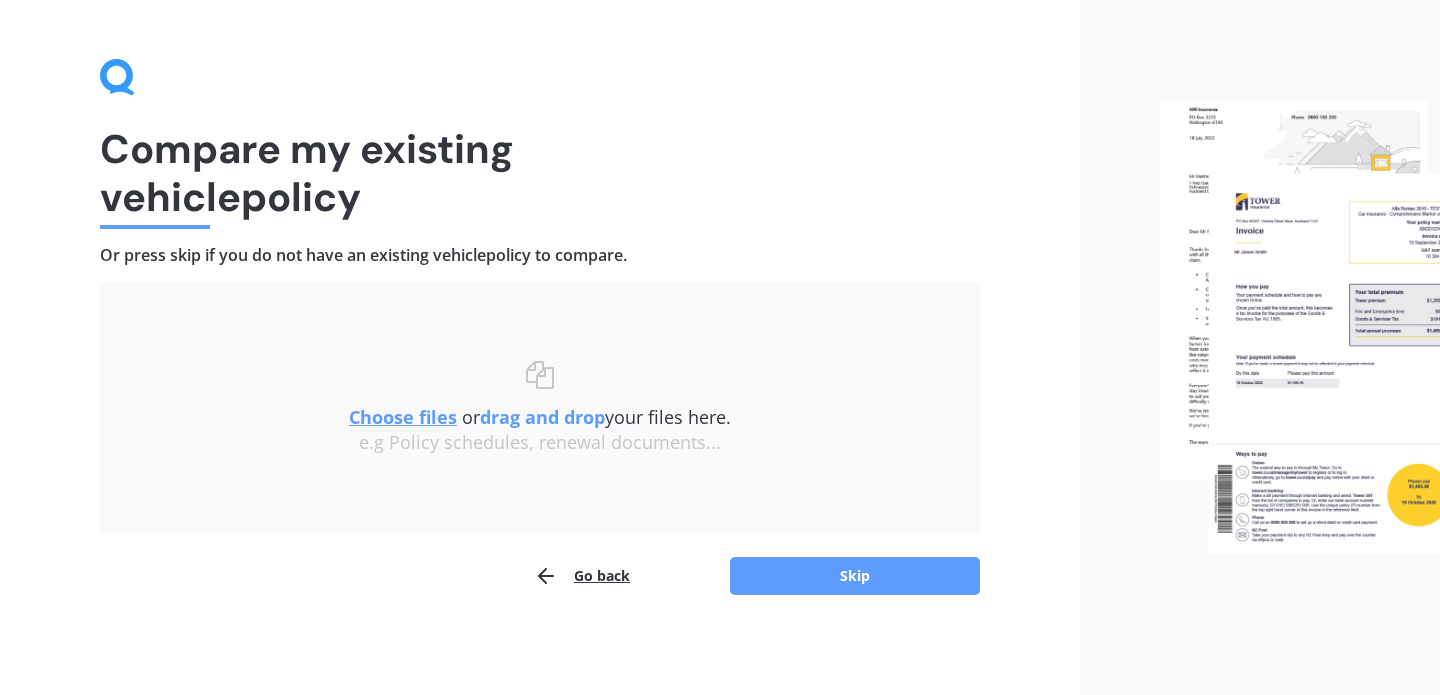 scroll, scrollTop: 40, scrollLeft: 0, axis: vertical 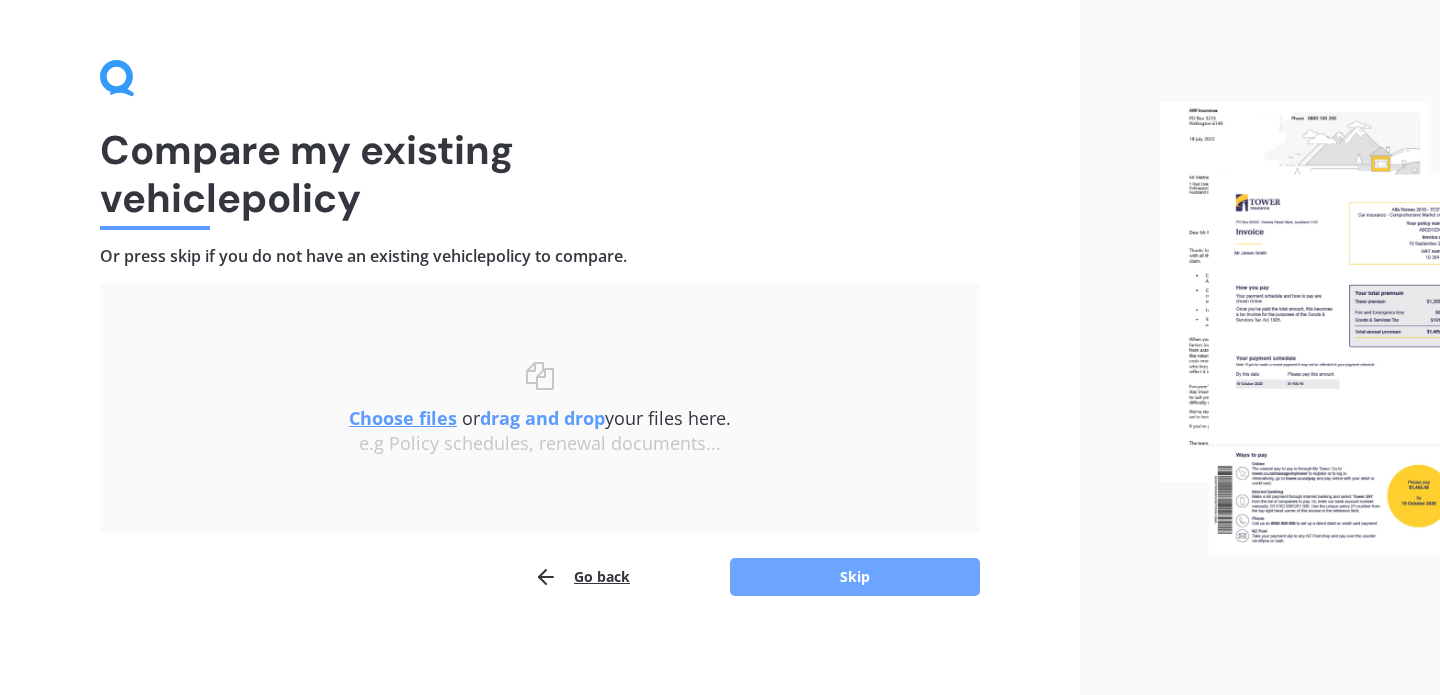 click on "Skip" at bounding box center (855, 577) 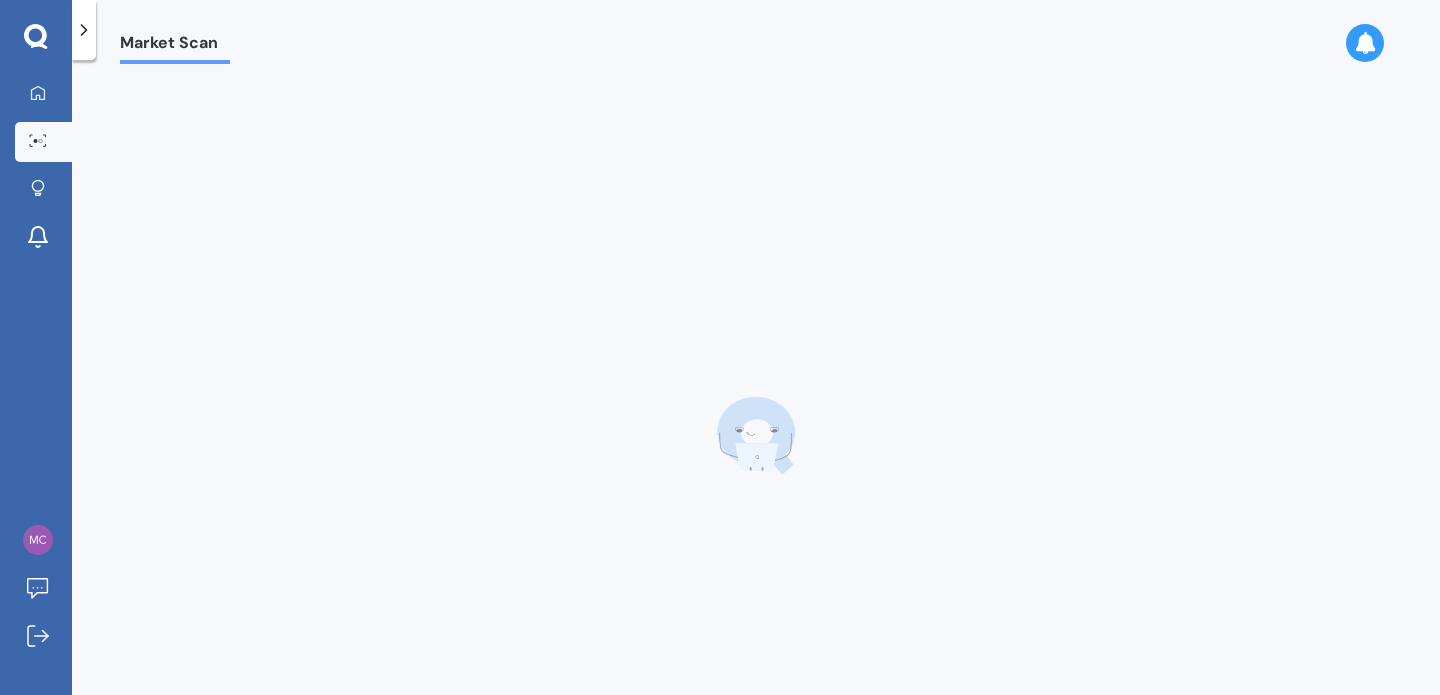 scroll, scrollTop: 0, scrollLeft: 0, axis: both 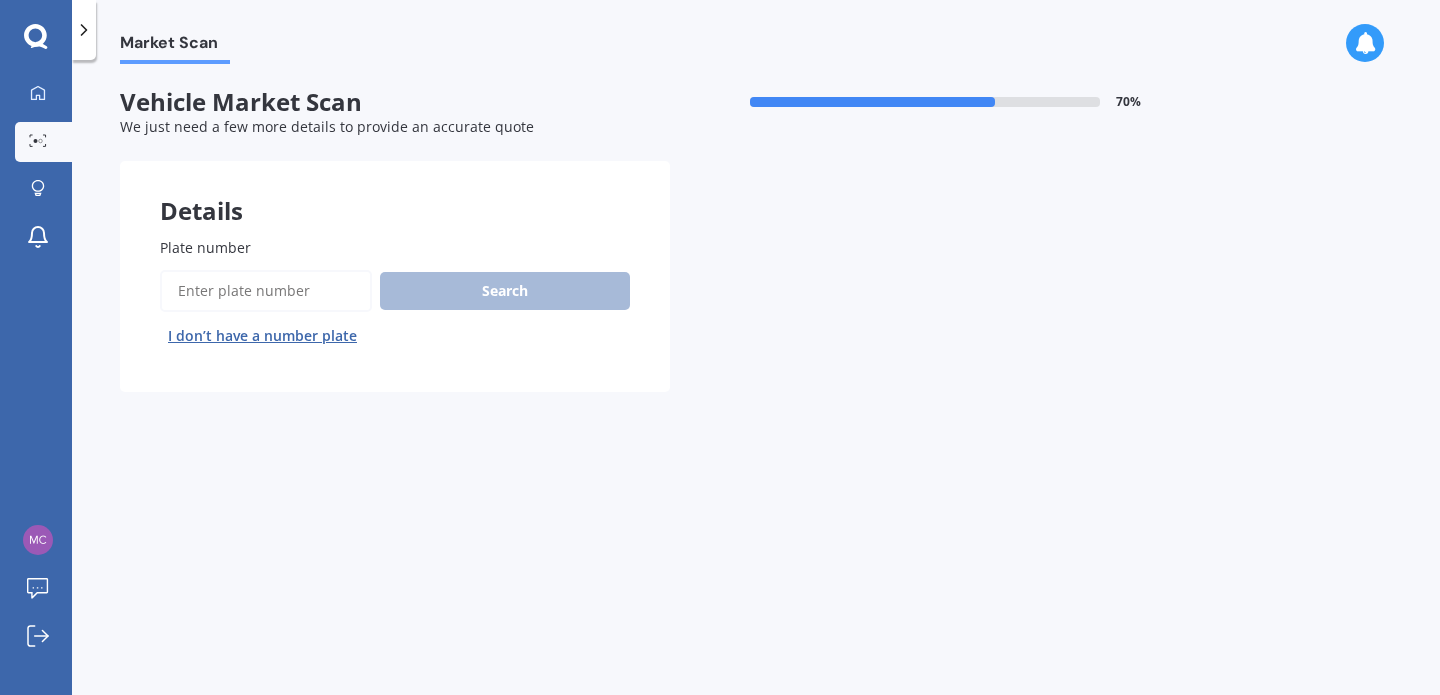 click on "Plate number" at bounding box center [266, 291] 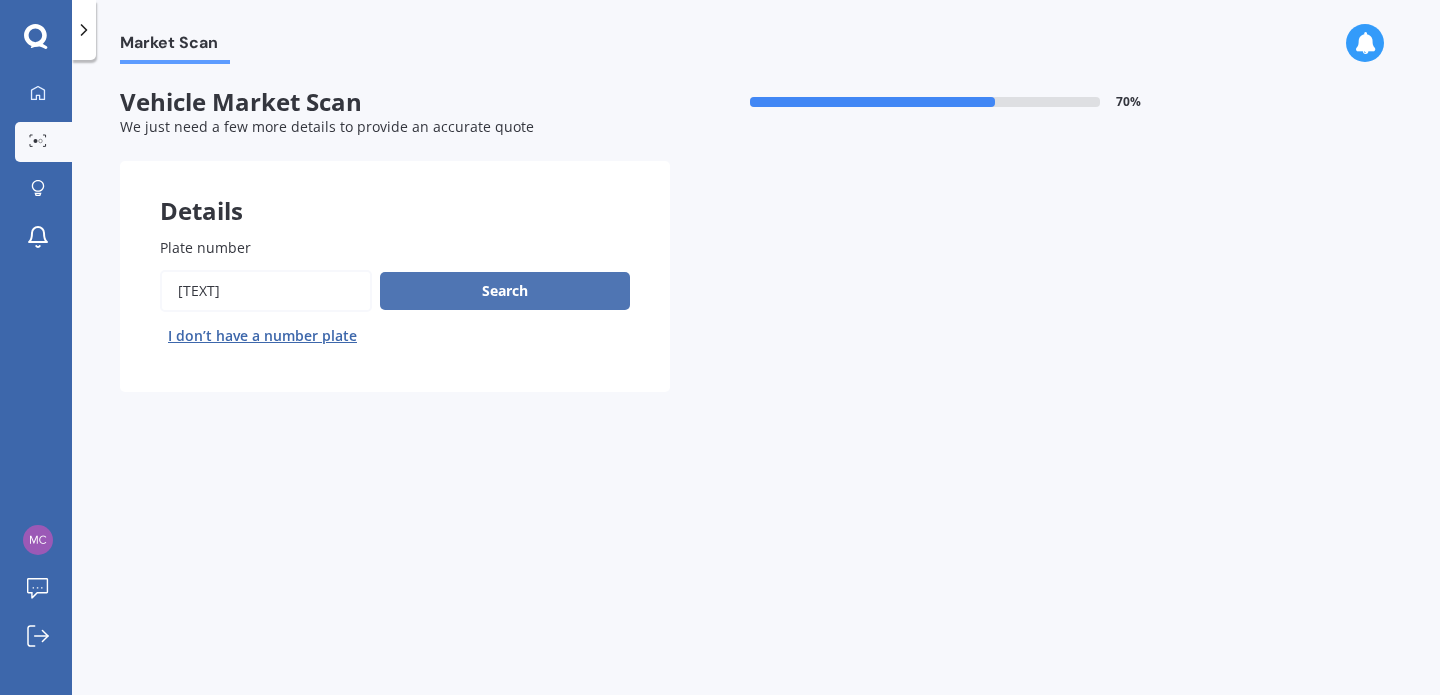 type on "[TEXT]" 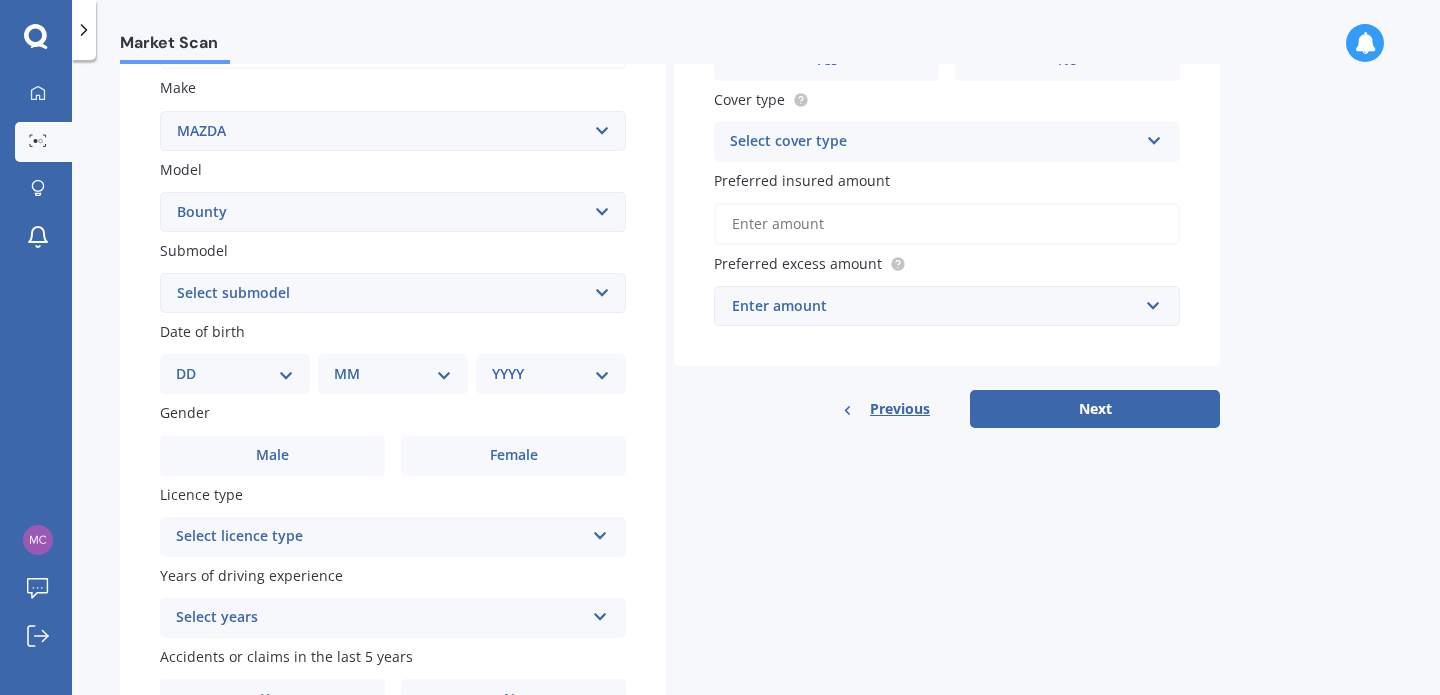 scroll, scrollTop: 366, scrollLeft: 0, axis: vertical 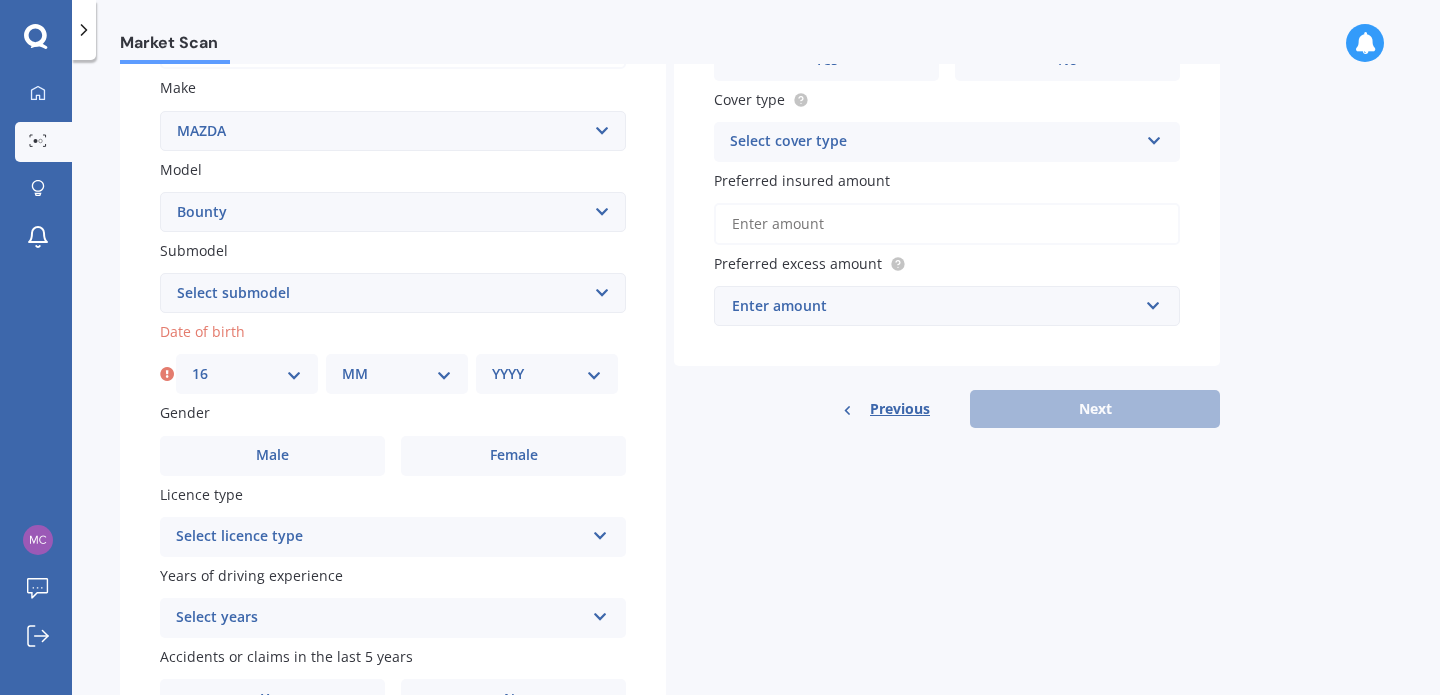 select on "02" 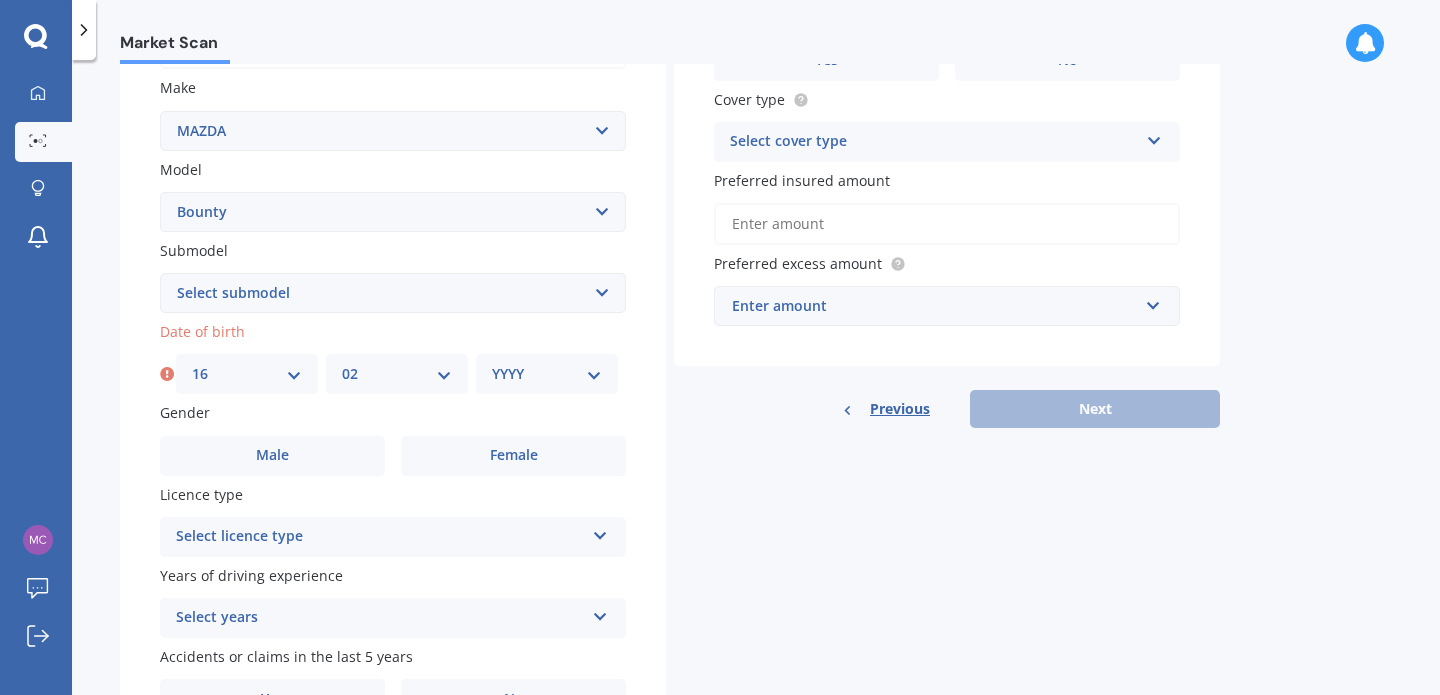 select on "2007" 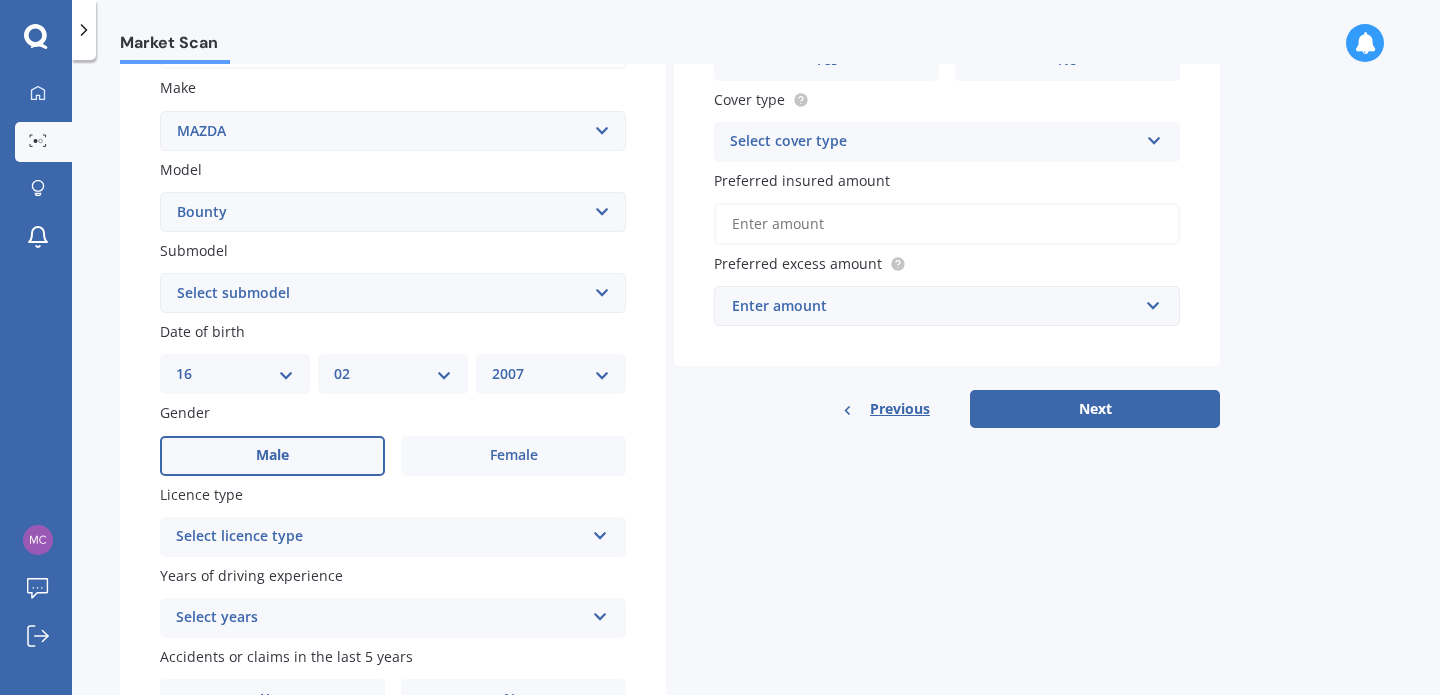 click on "Male" at bounding box center (272, 456) 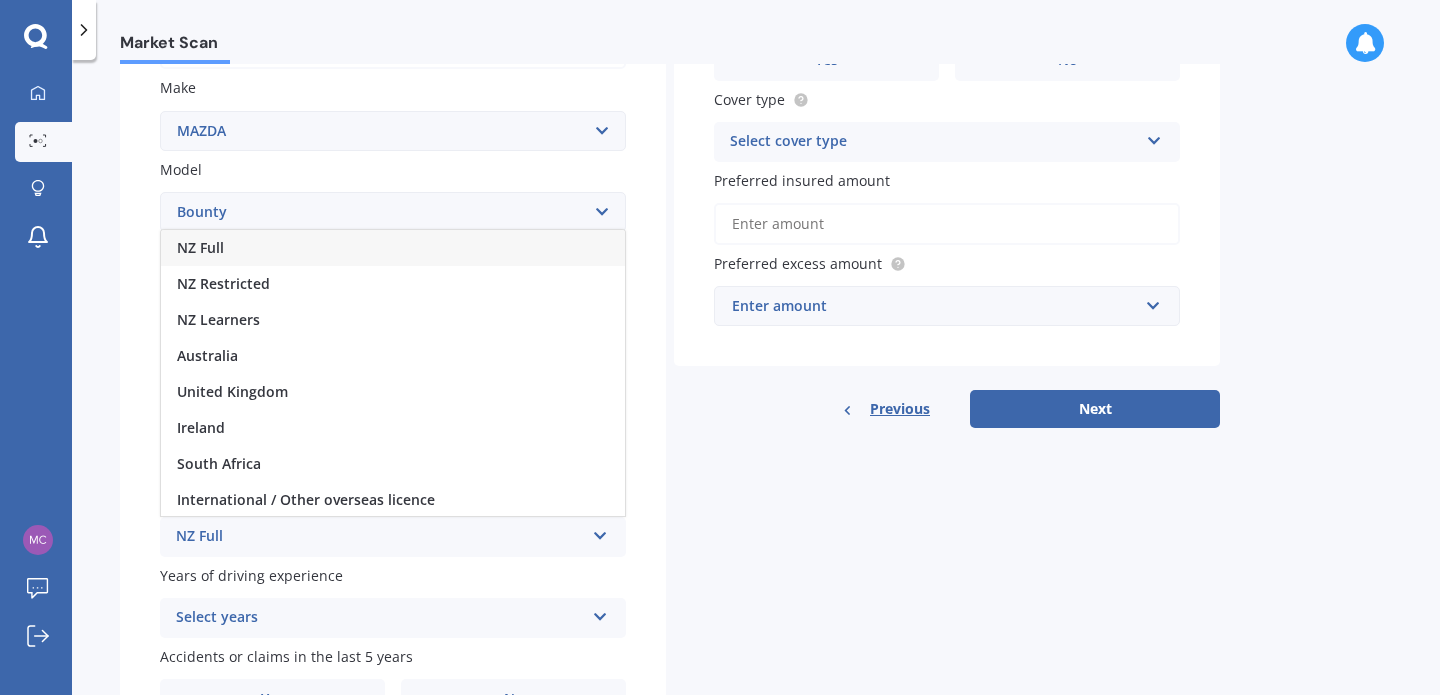 click on "NZ Full" at bounding box center (200, 247) 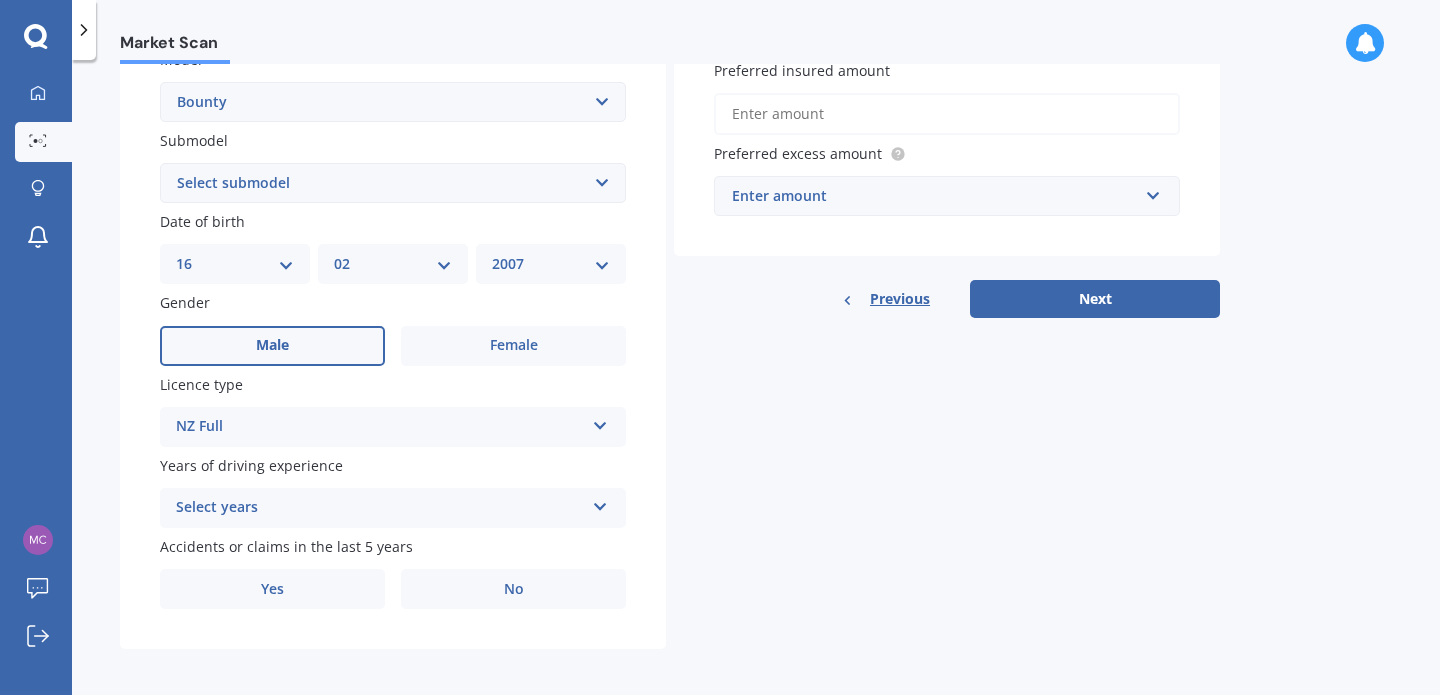 scroll, scrollTop: 475, scrollLeft: 0, axis: vertical 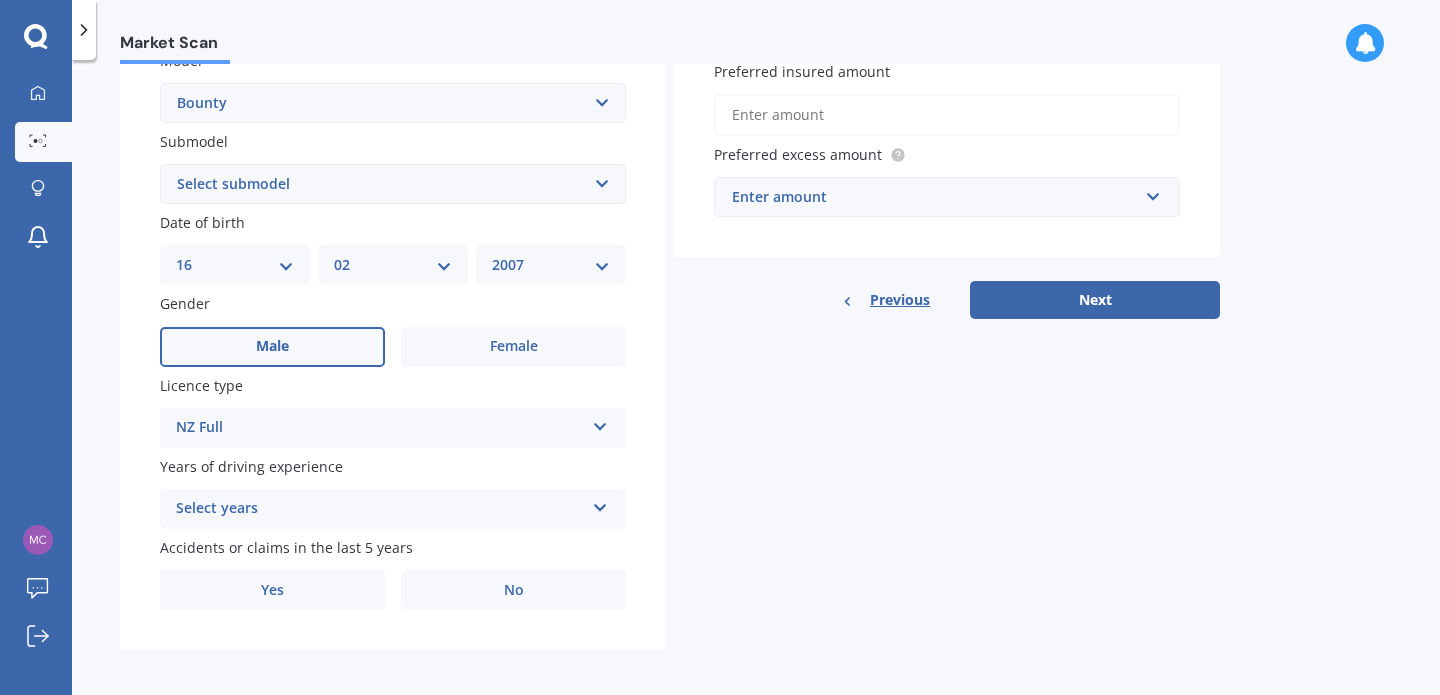 click at bounding box center (600, 423) 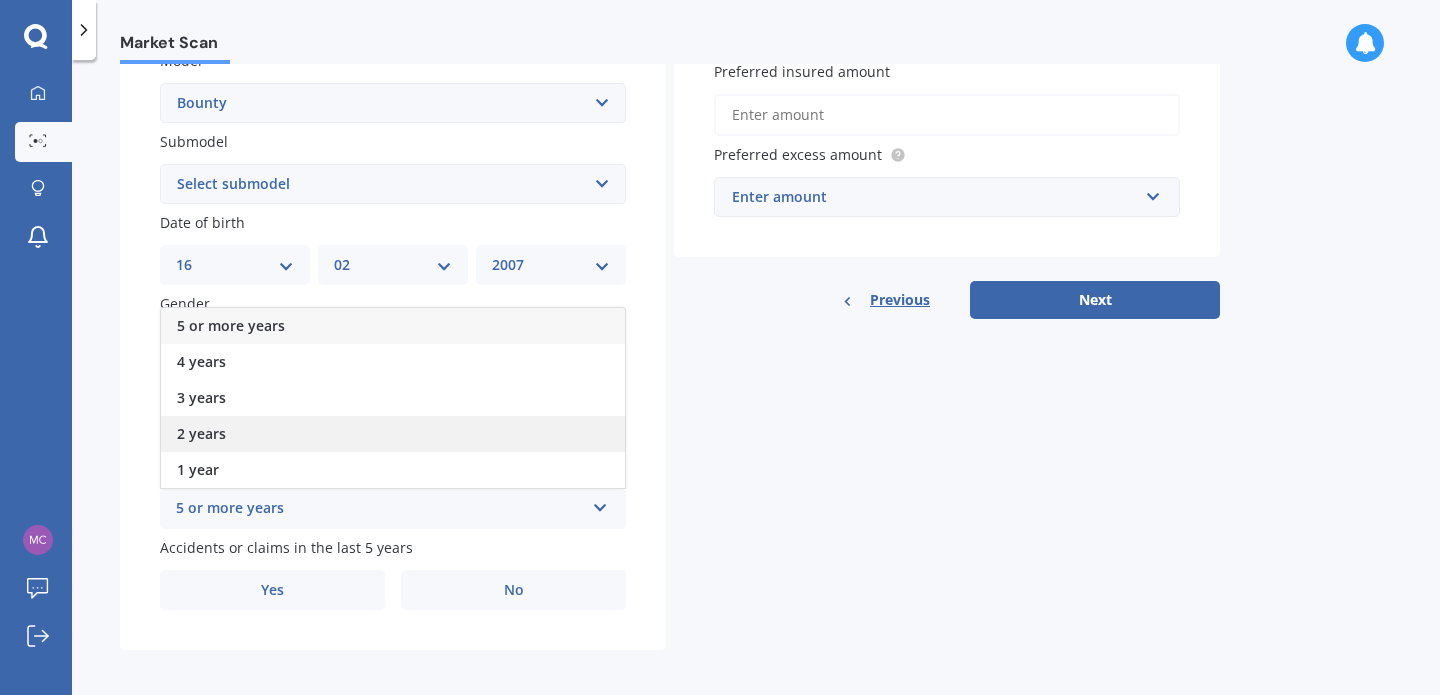 click on "2 years" at bounding box center (231, 325) 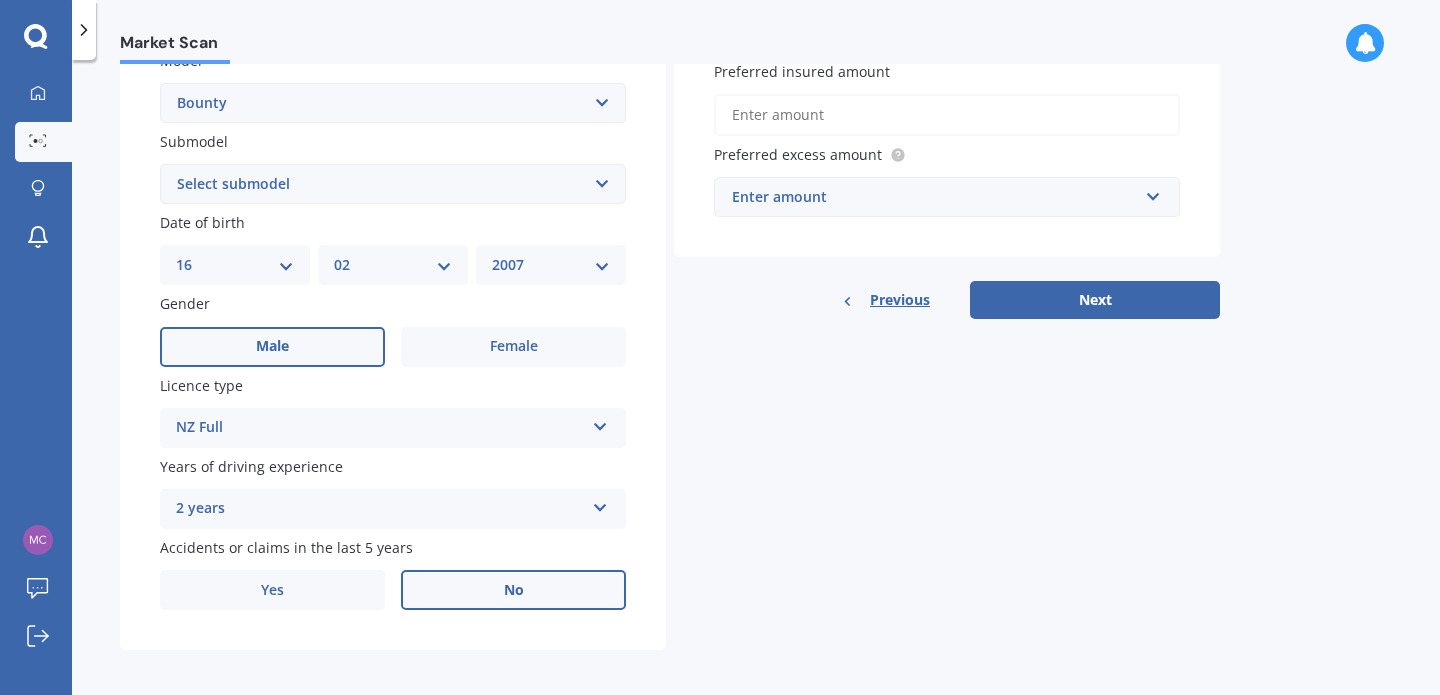 click on "No" at bounding box center [513, 347] 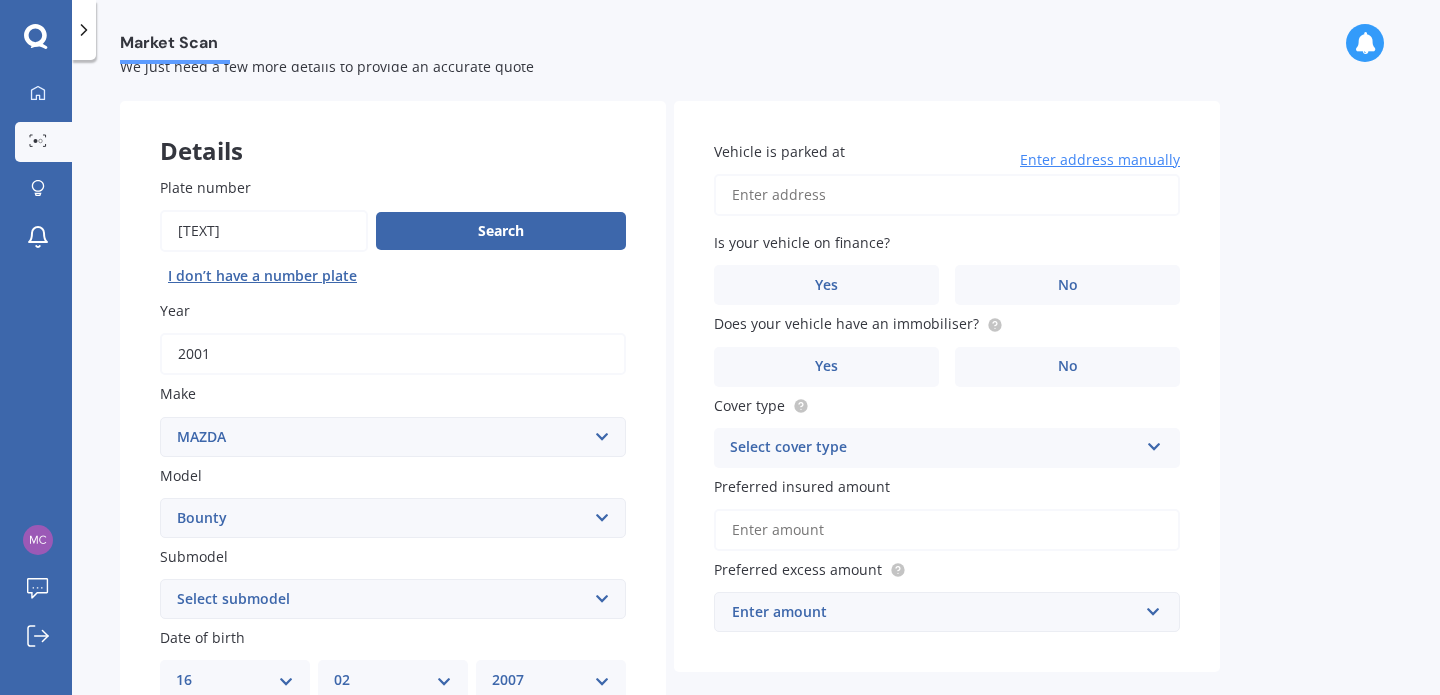 scroll, scrollTop: 55, scrollLeft: 0, axis: vertical 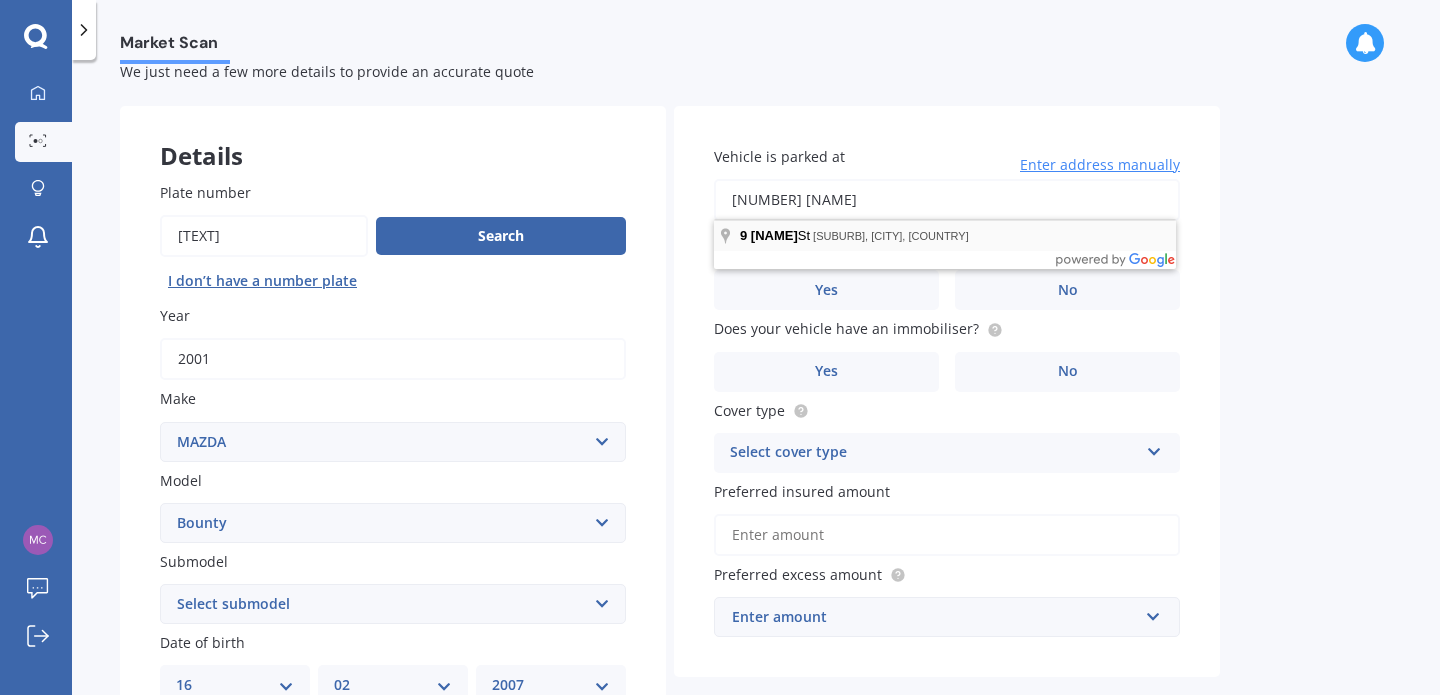 type on "[NUMBER] [NAME]" 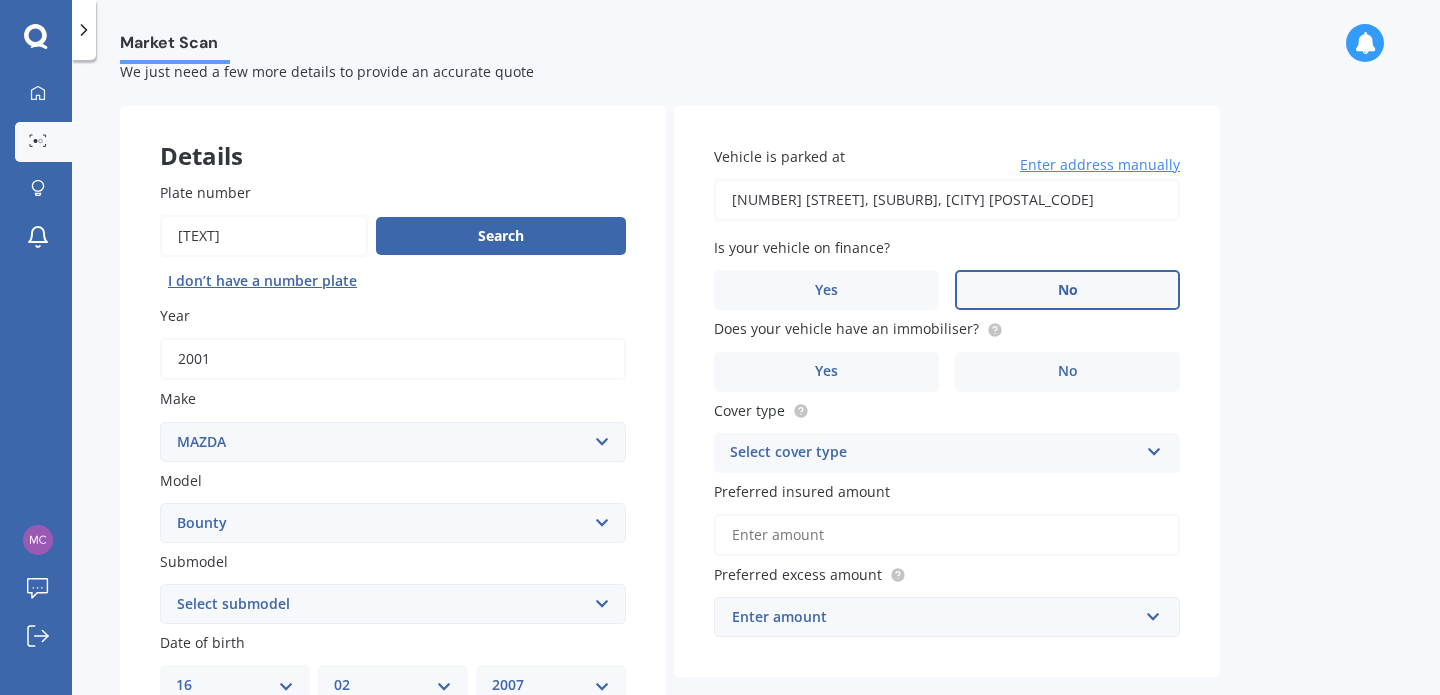 click on "No" at bounding box center (513, 767) 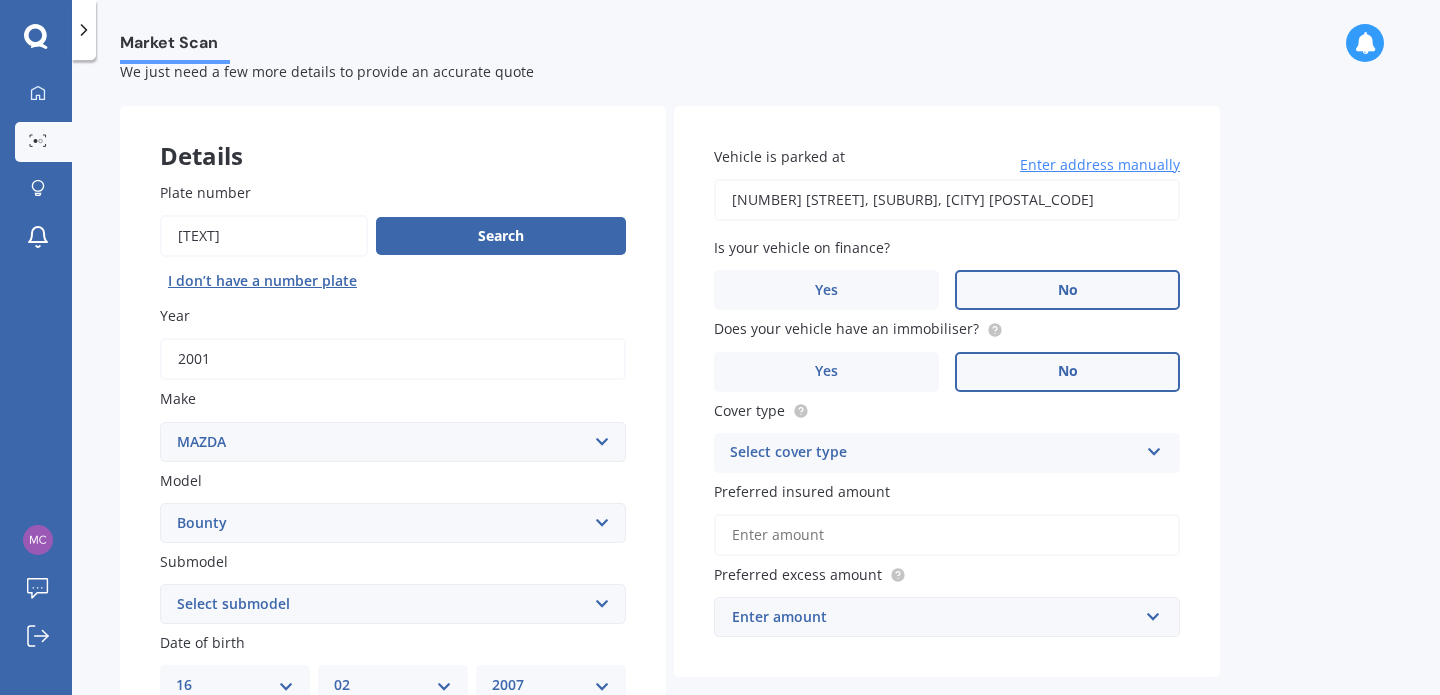 click on "No" at bounding box center [513, 767] 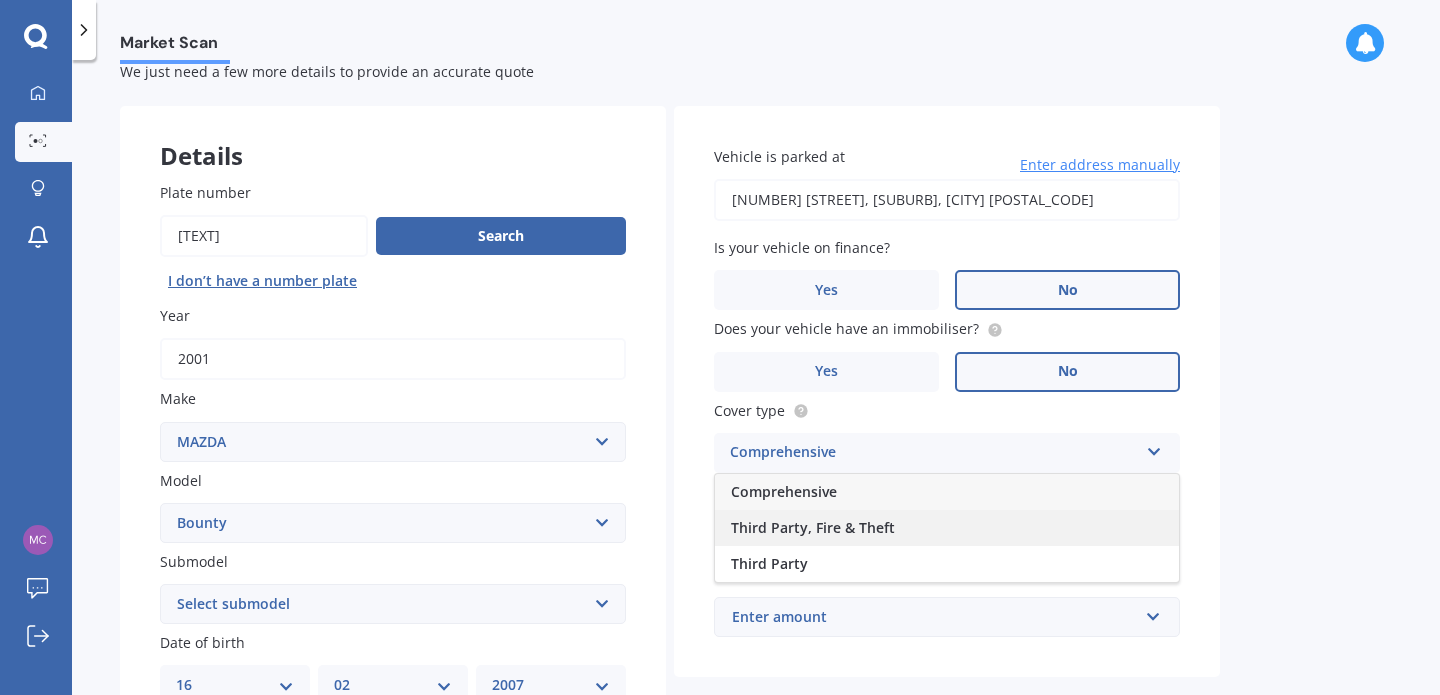 click on "Third Party, Fire & Theft" at bounding box center (784, 491) 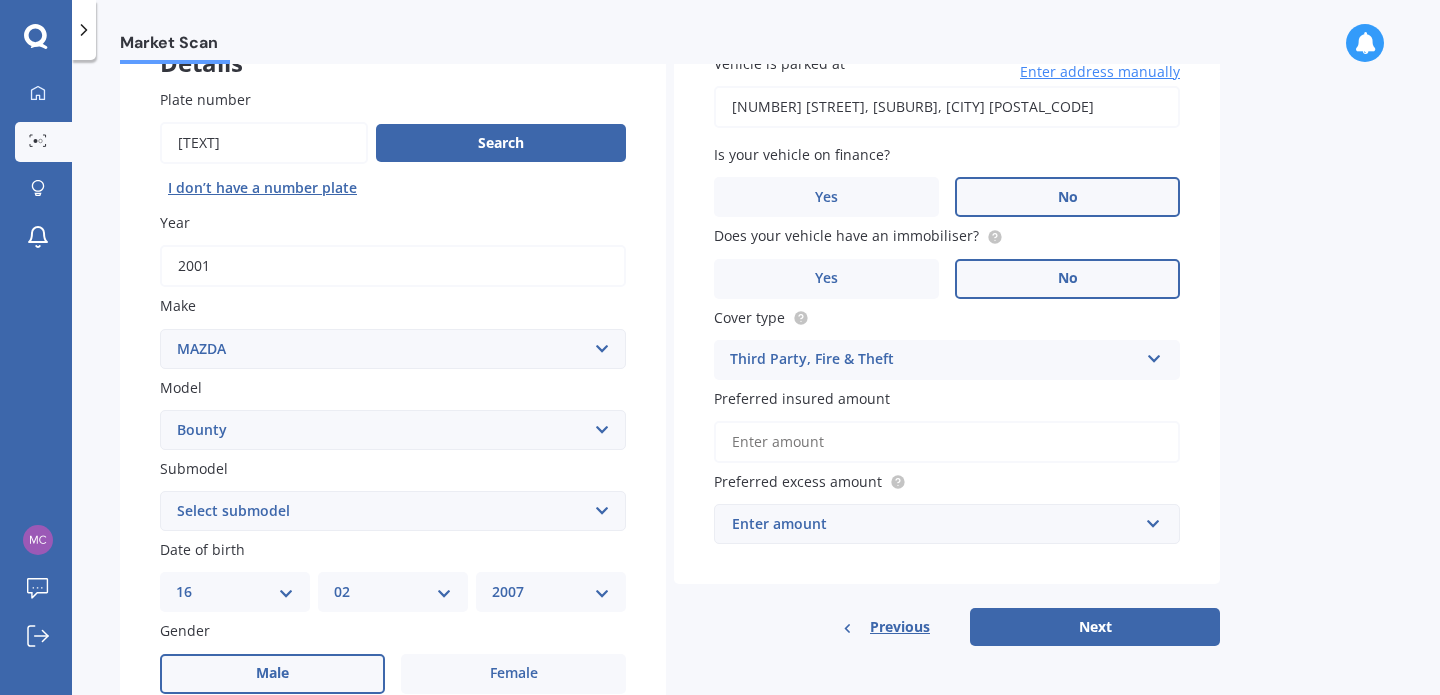 scroll, scrollTop: 149, scrollLeft: 0, axis: vertical 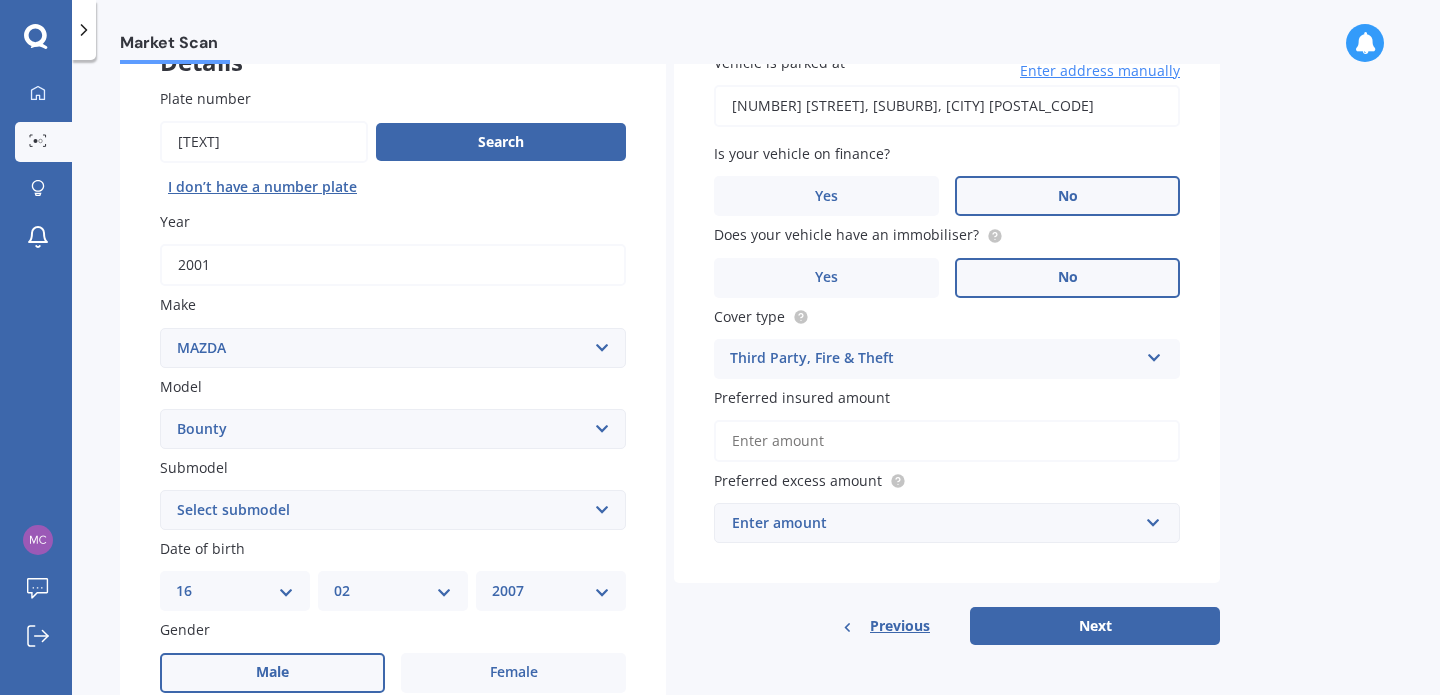click on "Preferred insured amount" at bounding box center [947, 441] 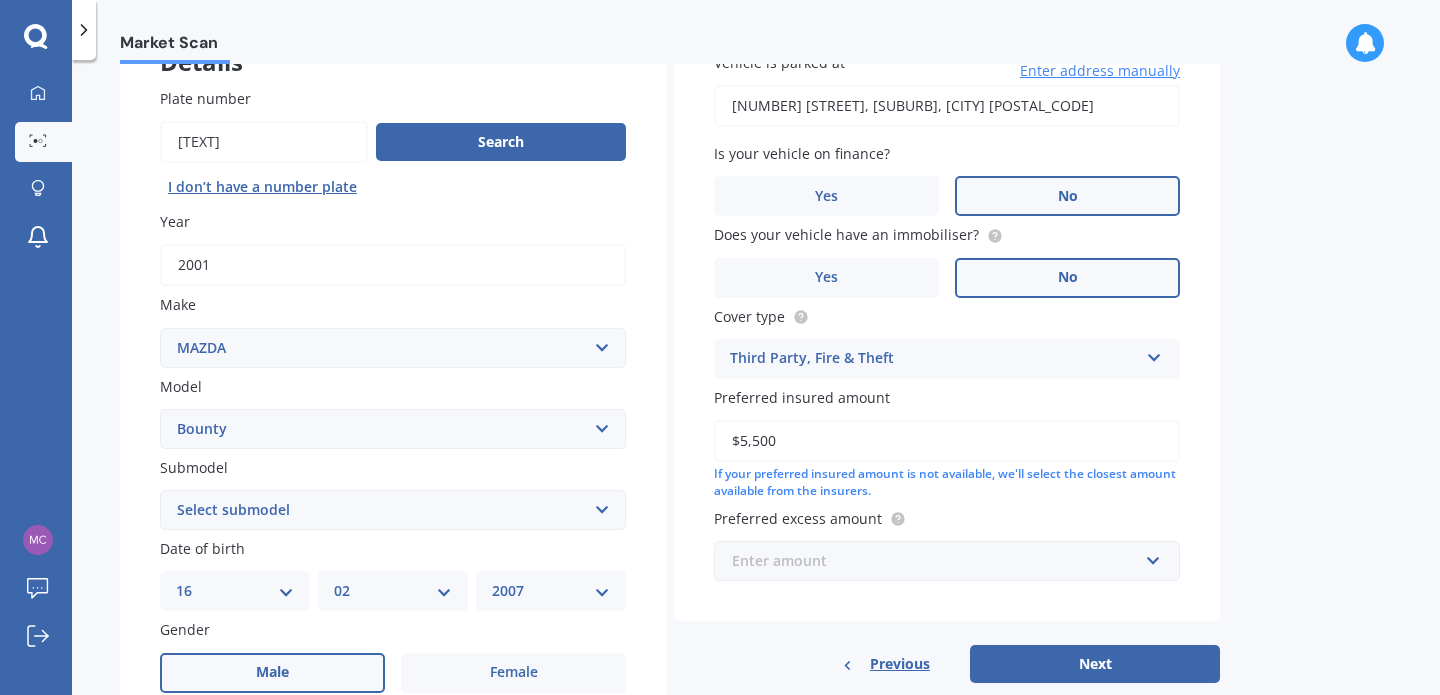 click at bounding box center [940, 561] 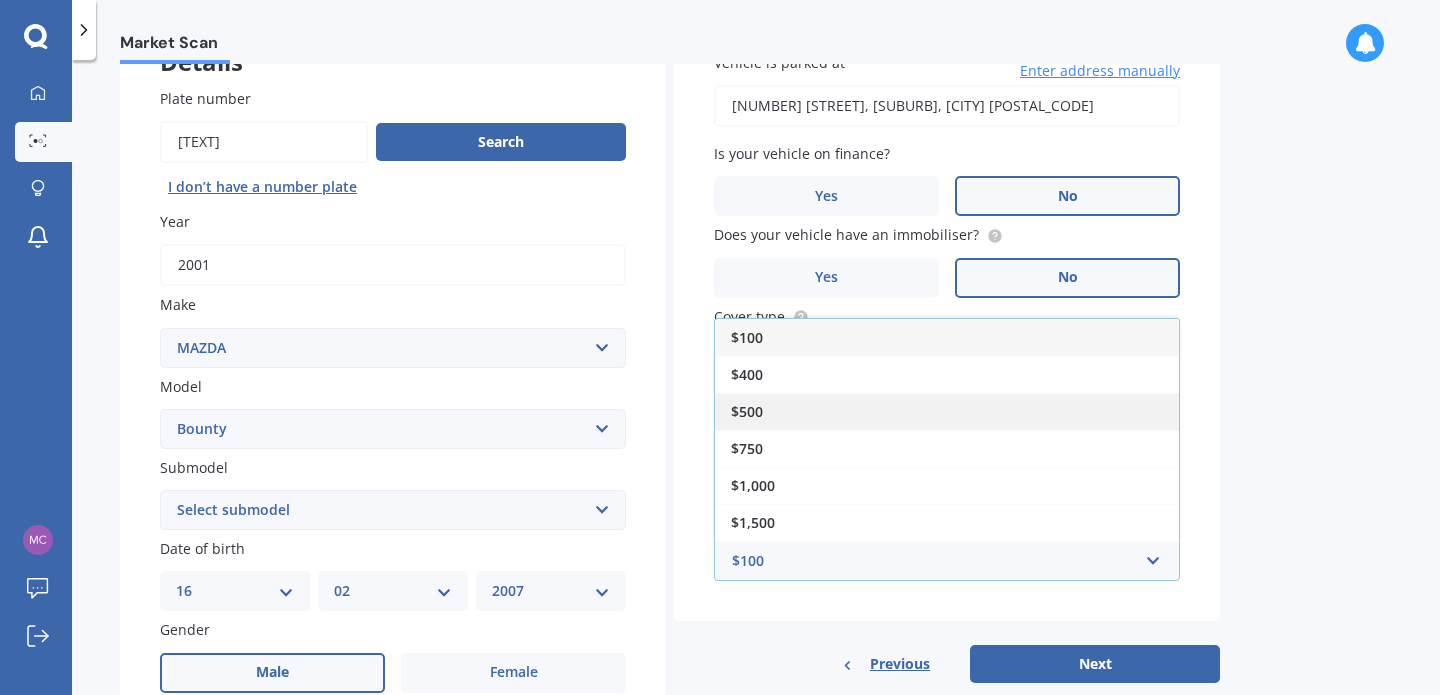 click on "$500" at bounding box center (747, 337) 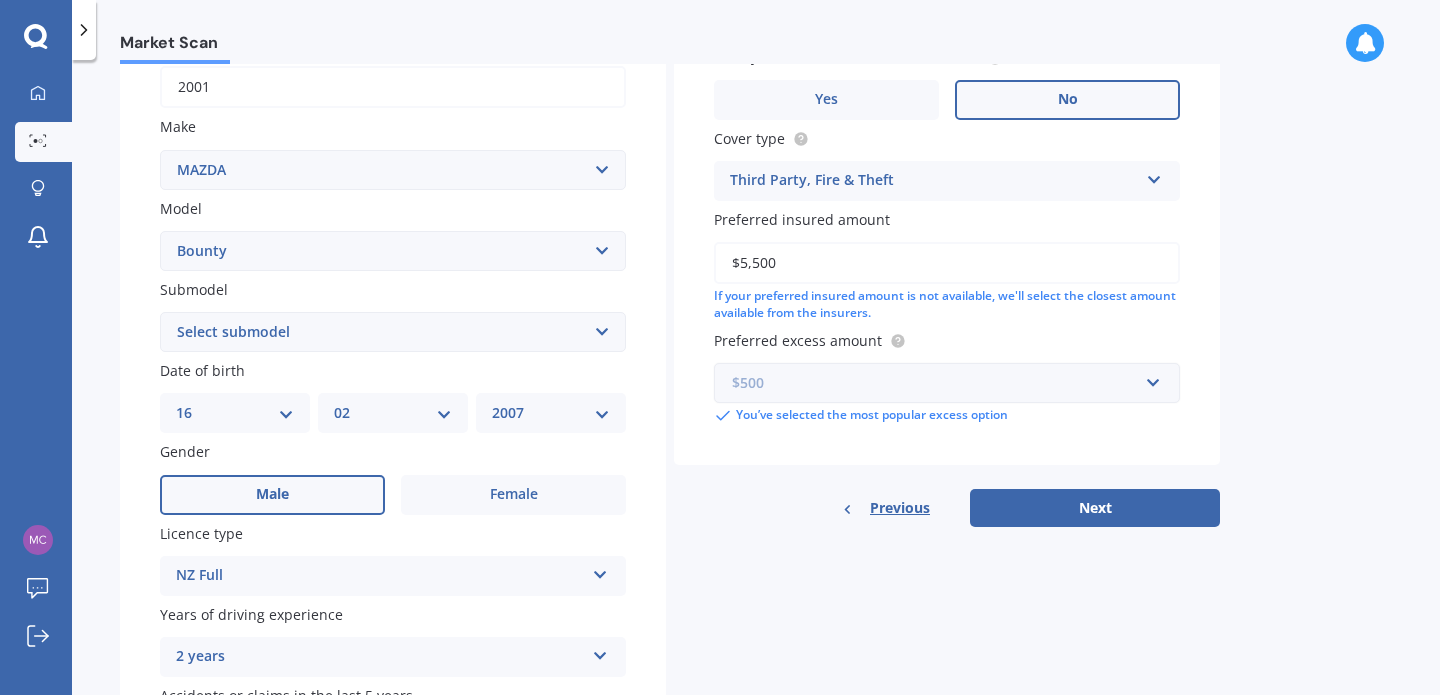 scroll, scrollTop: 369, scrollLeft: 0, axis: vertical 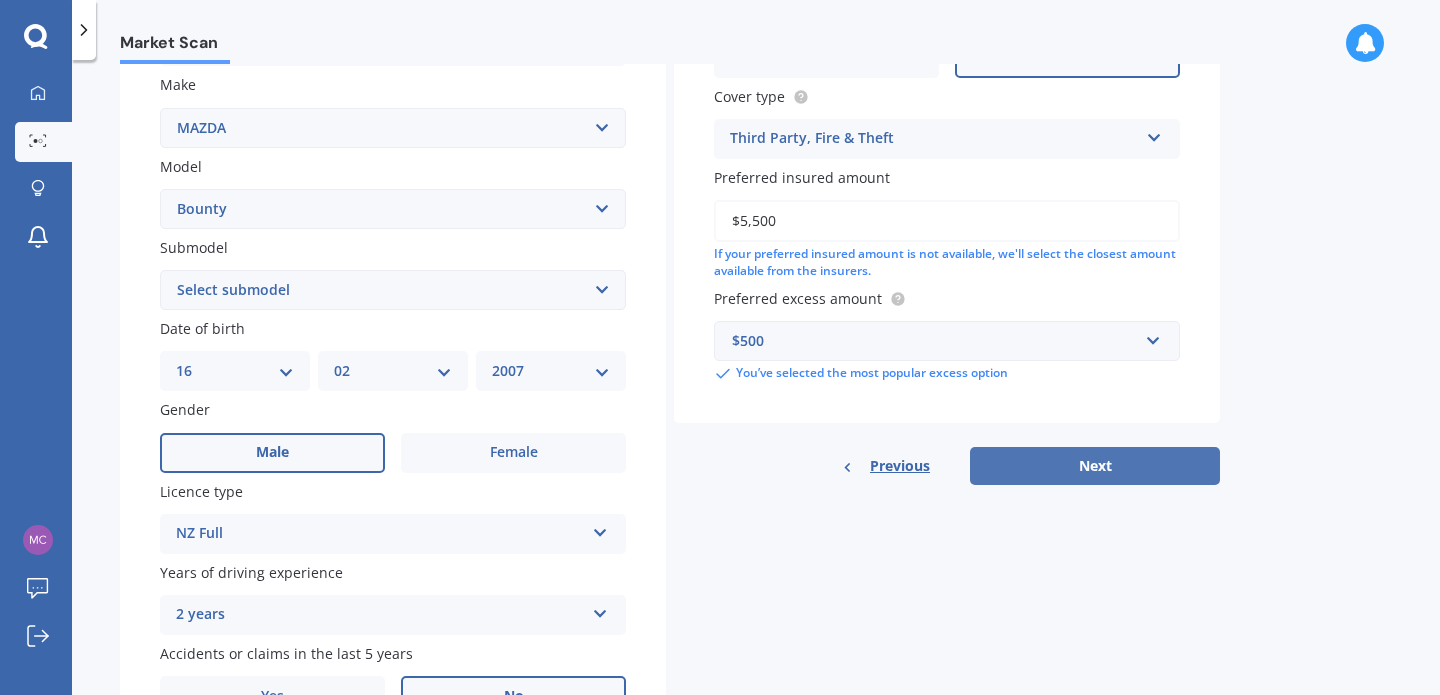 click on "Next" at bounding box center (1095, 466) 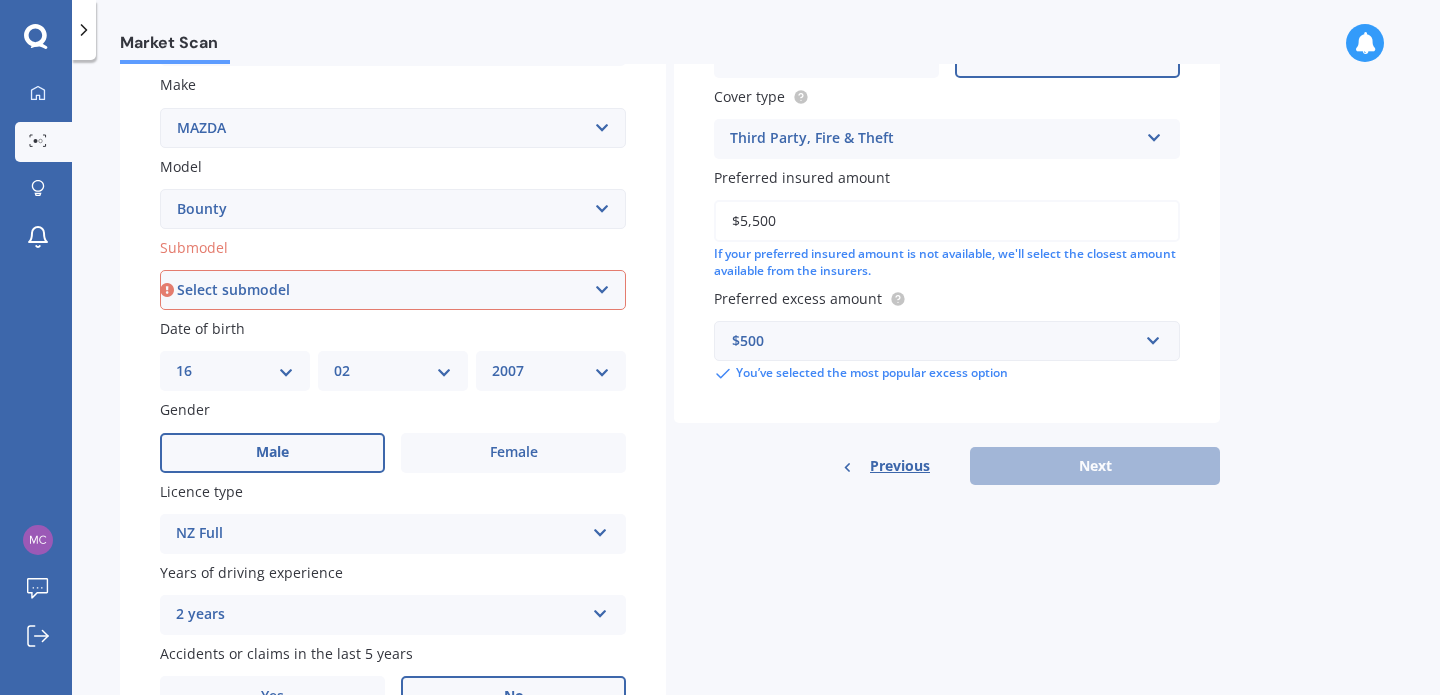 select on "CAB PLUS W/S 2WD TD" 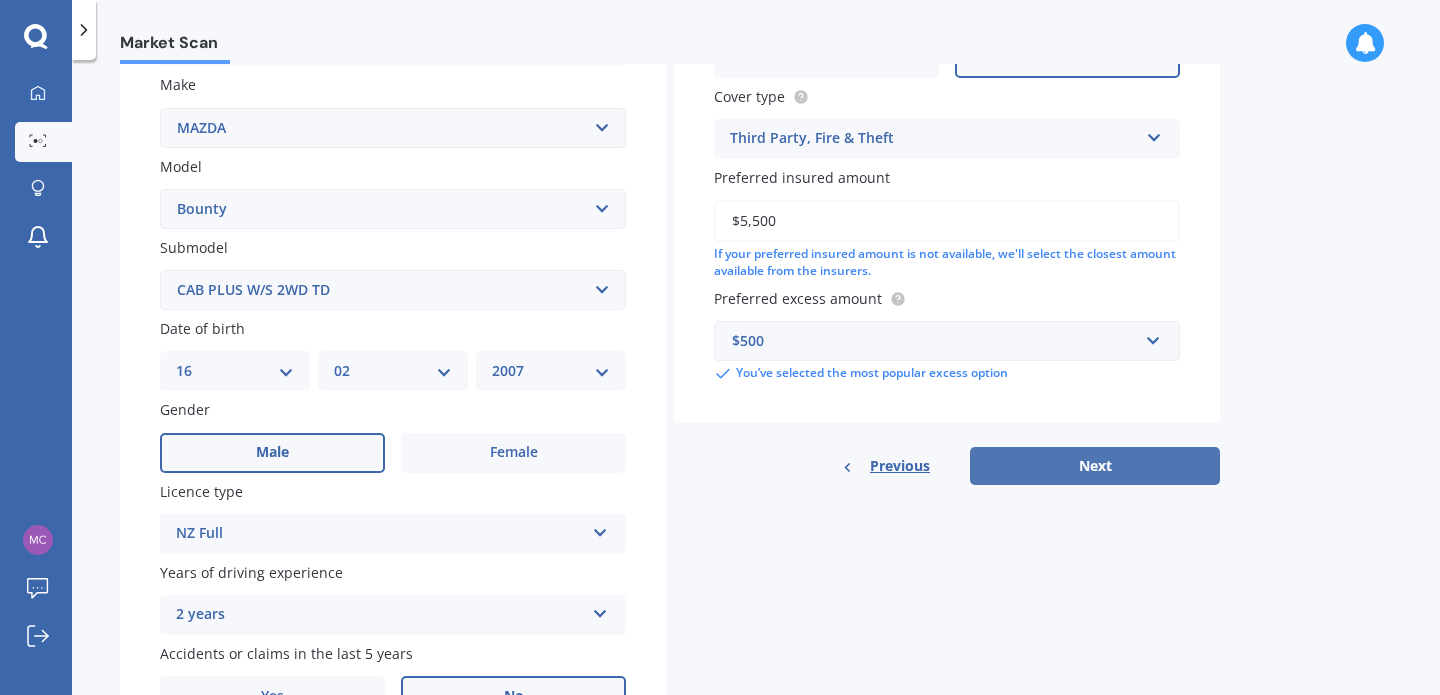 click on "Next" at bounding box center (1095, 466) 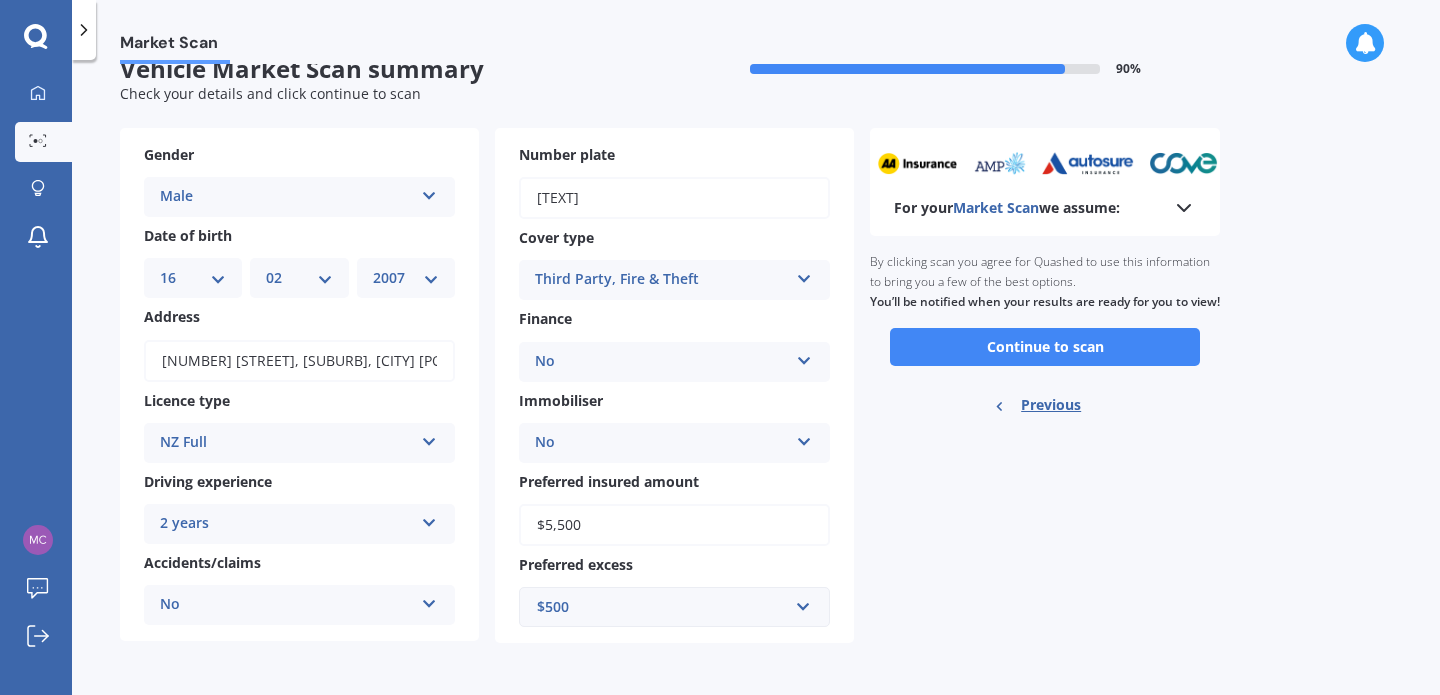 scroll, scrollTop: 0, scrollLeft: 0, axis: both 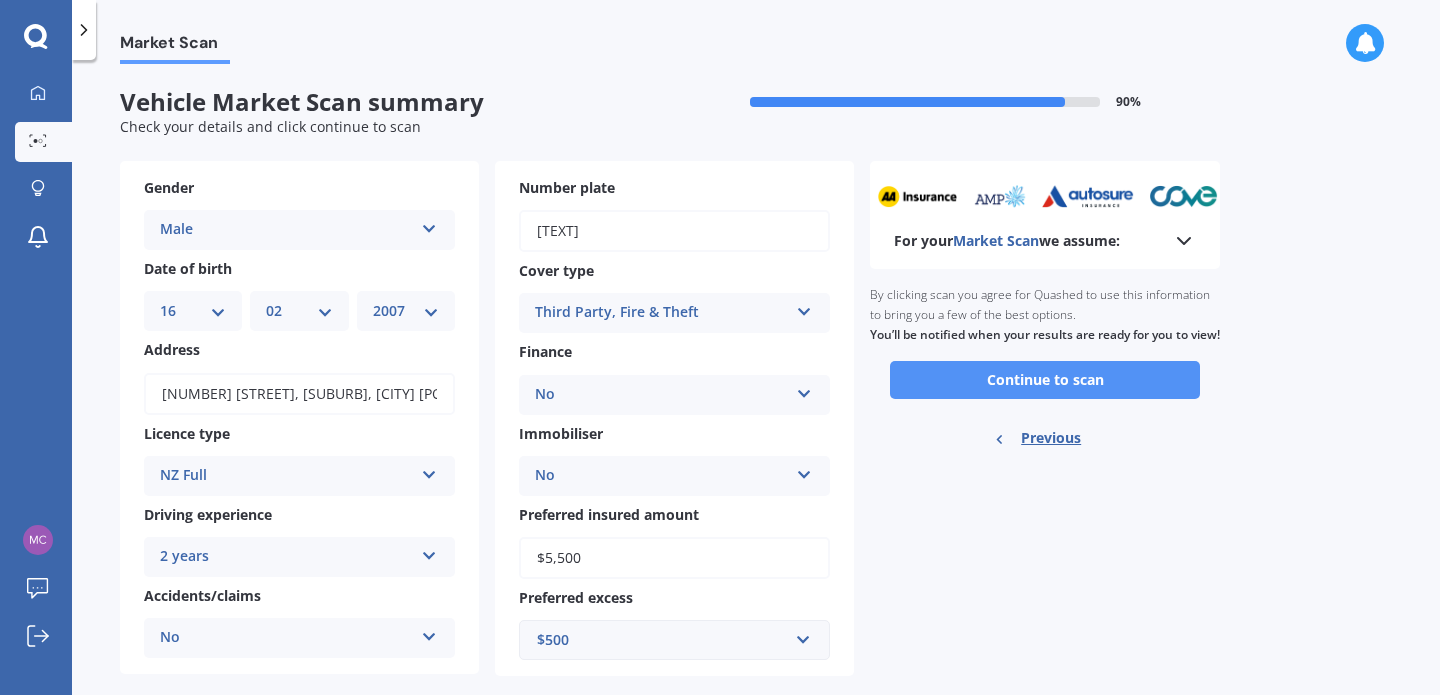 click on "Continue to scan" at bounding box center [1045, 380] 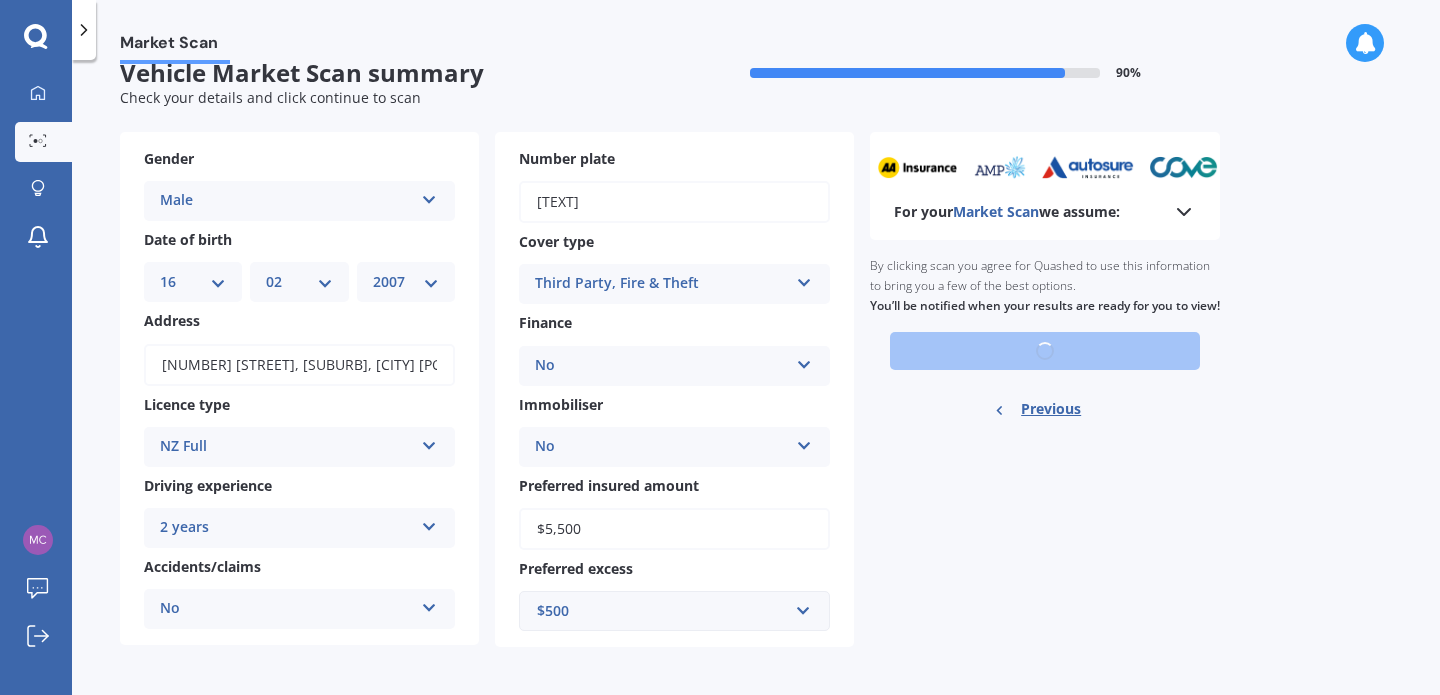 scroll, scrollTop: 28, scrollLeft: 0, axis: vertical 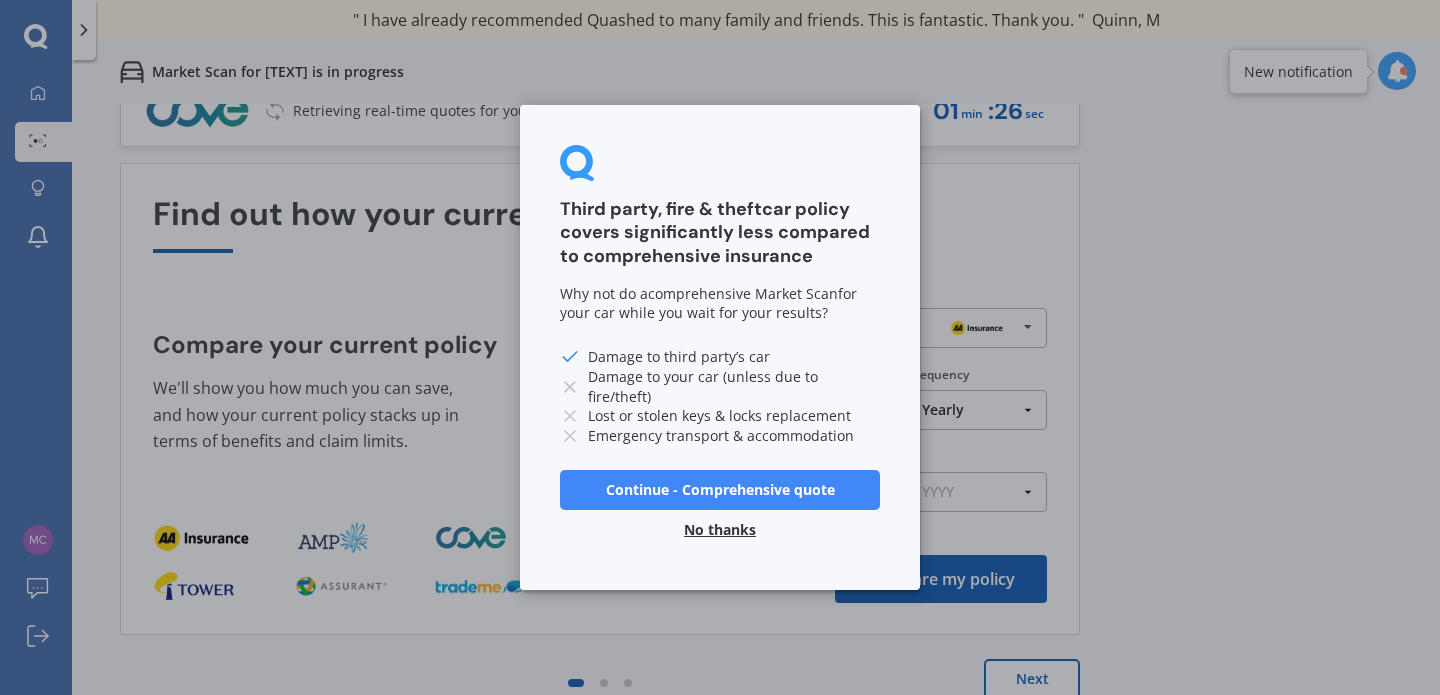 click on "No thanks" at bounding box center [720, 530] 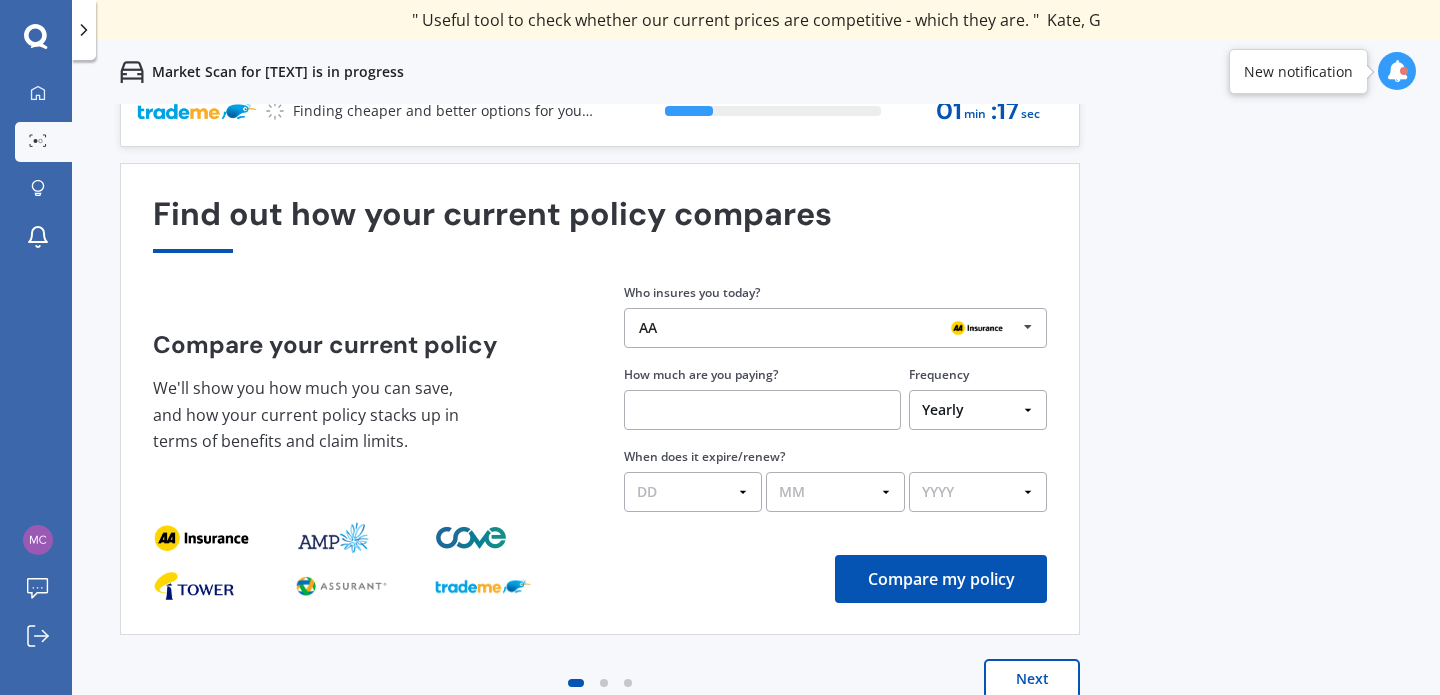 scroll, scrollTop: 0, scrollLeft: 0, axis: both 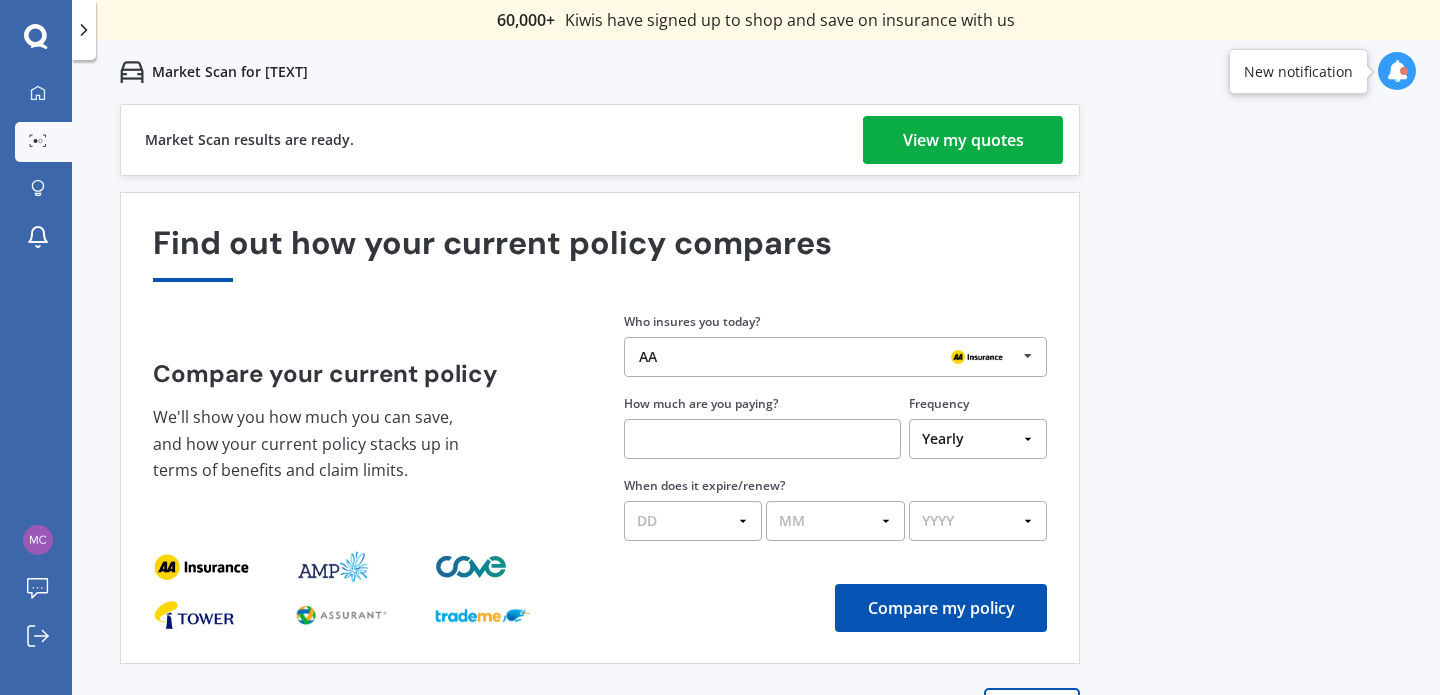 click on "View my quotes" at bounding box center (963, 140) 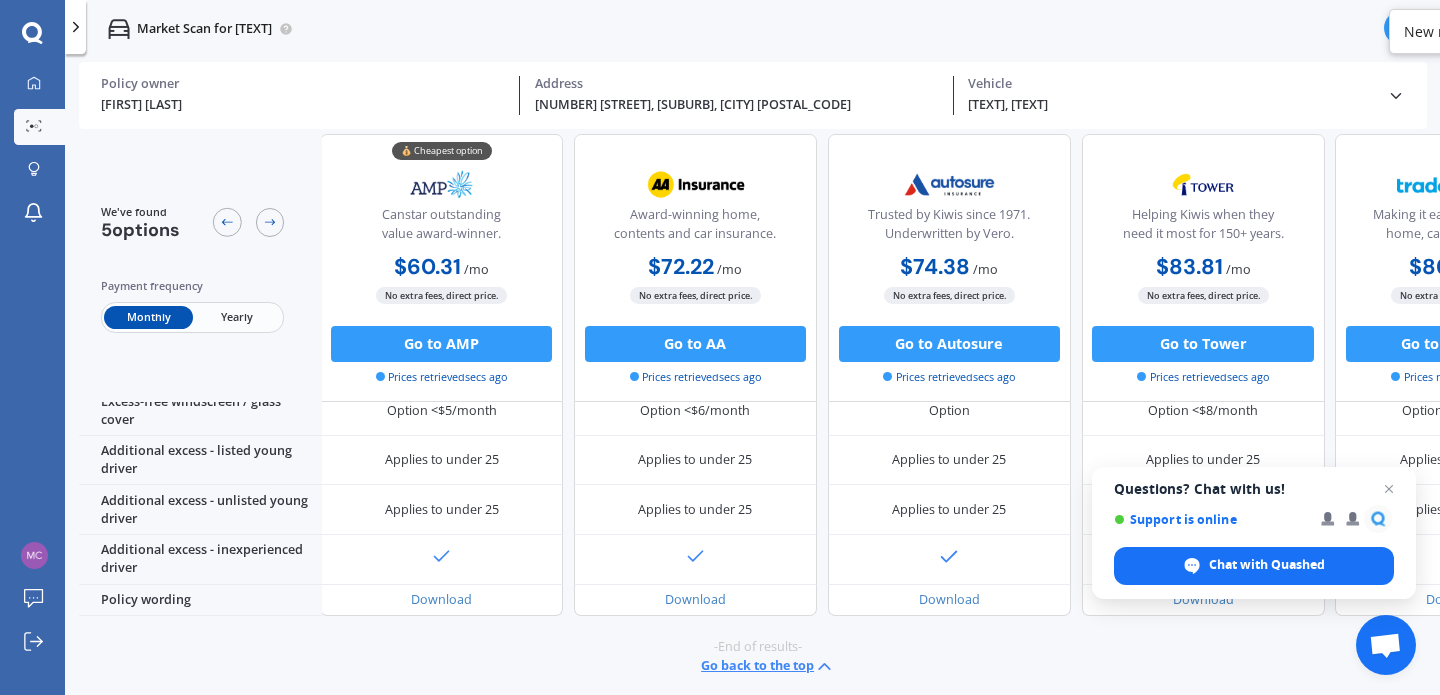 scroll, scrollTop: 756, scrollLeft: 3, axis: both 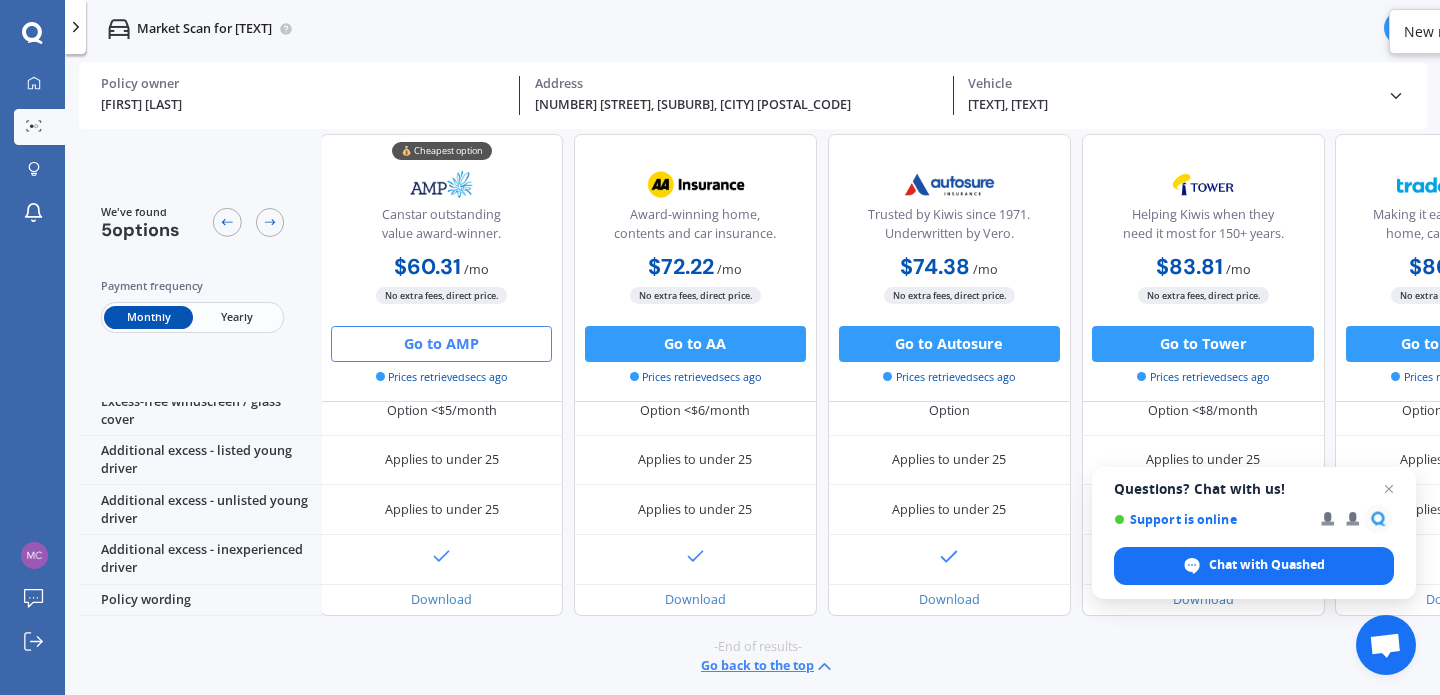 click on "Go to AMP" at bounding box center [441, 343] 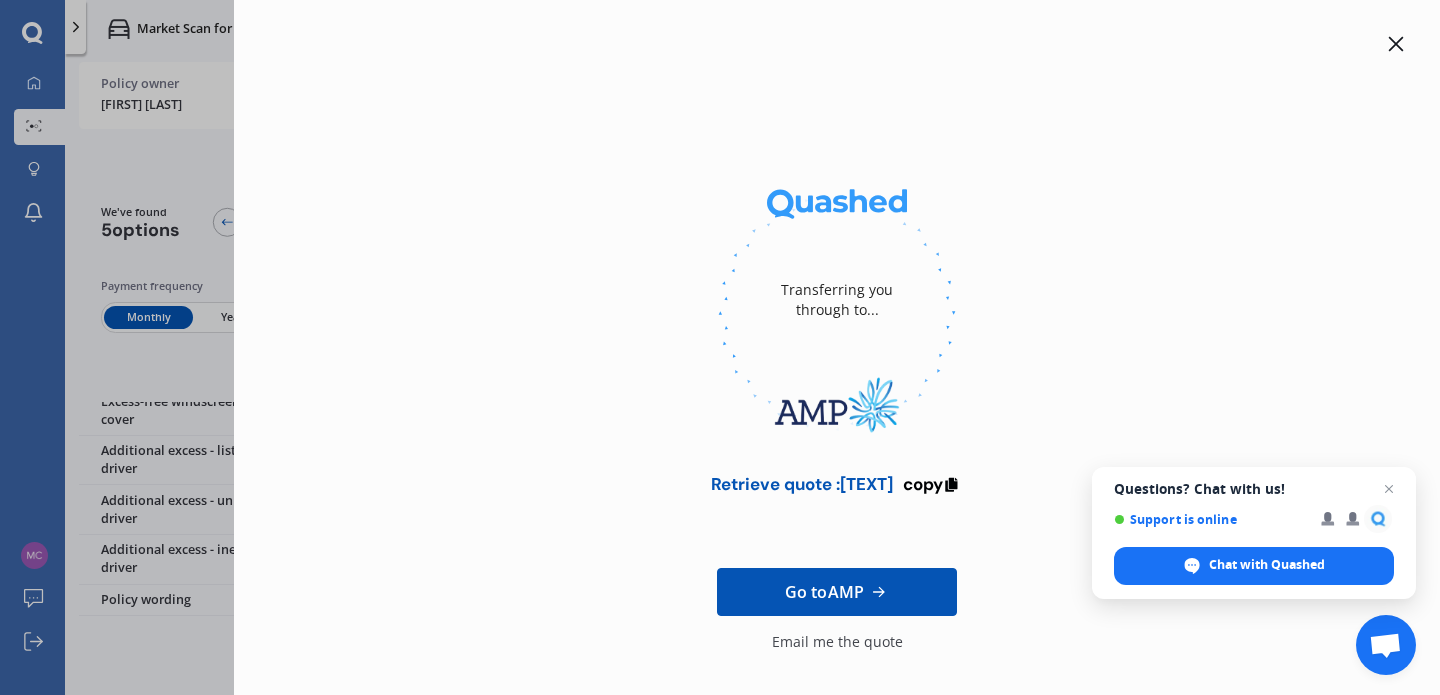 click on "Go to  AMP" at bounding box center (824, 592) 